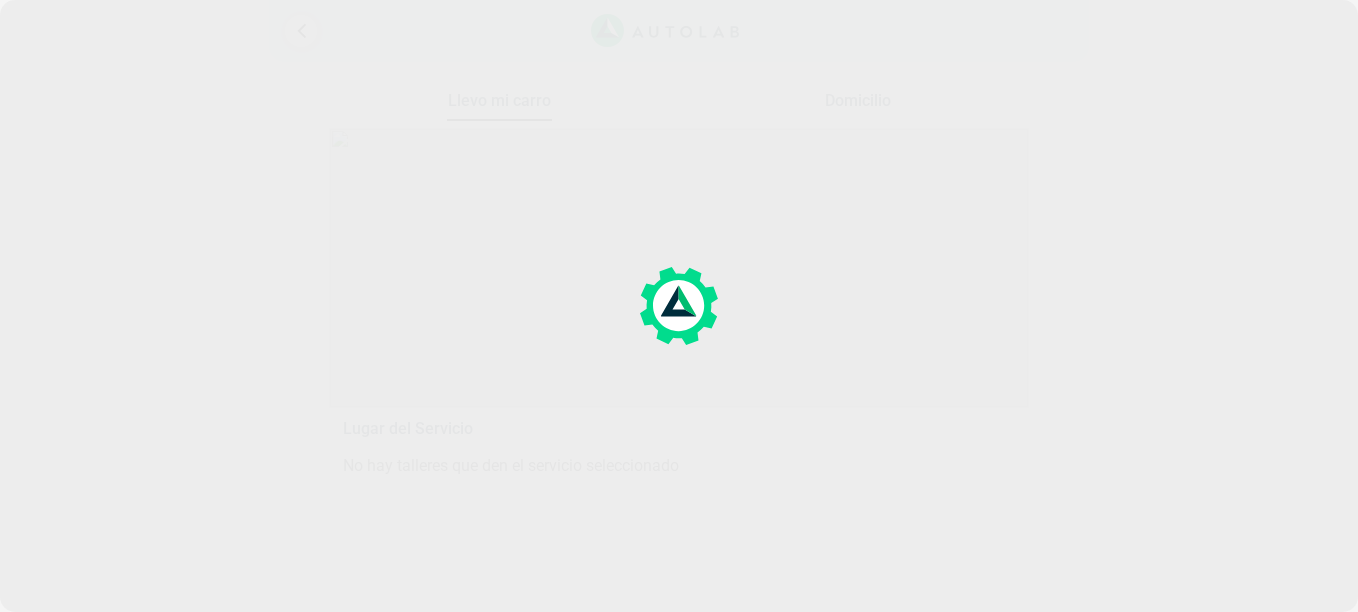 scroll, scrollTop: 0, scrollLeft: 0, axis: both 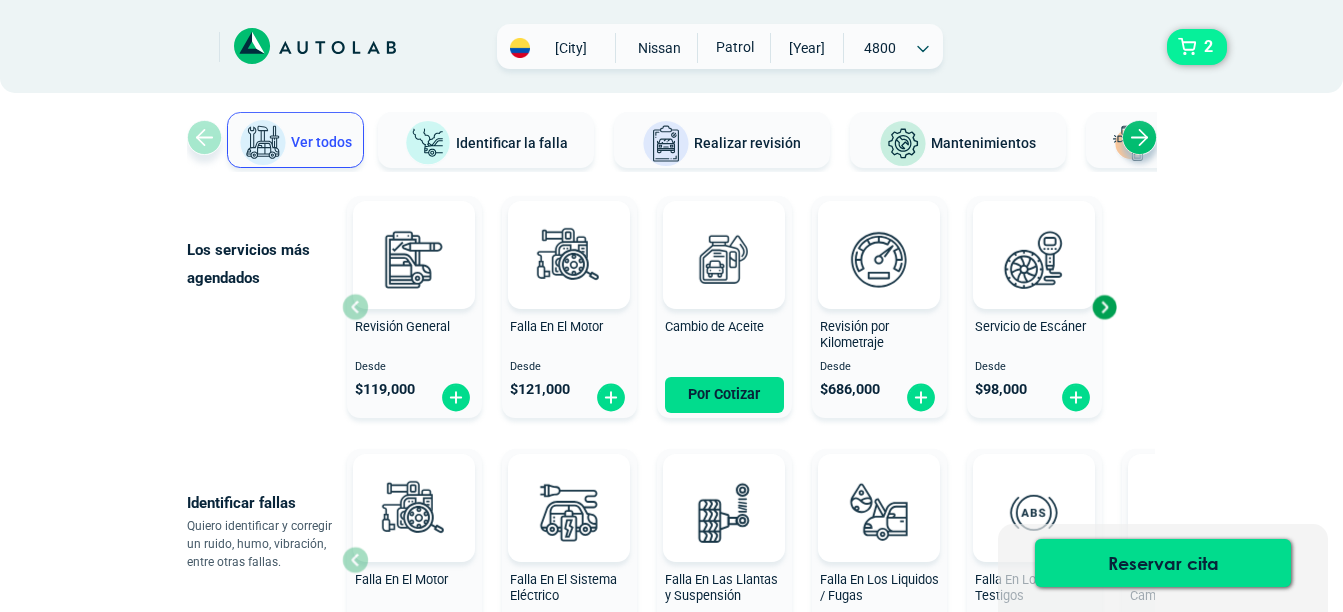 click on "2" at bounding box center (1197, 47) 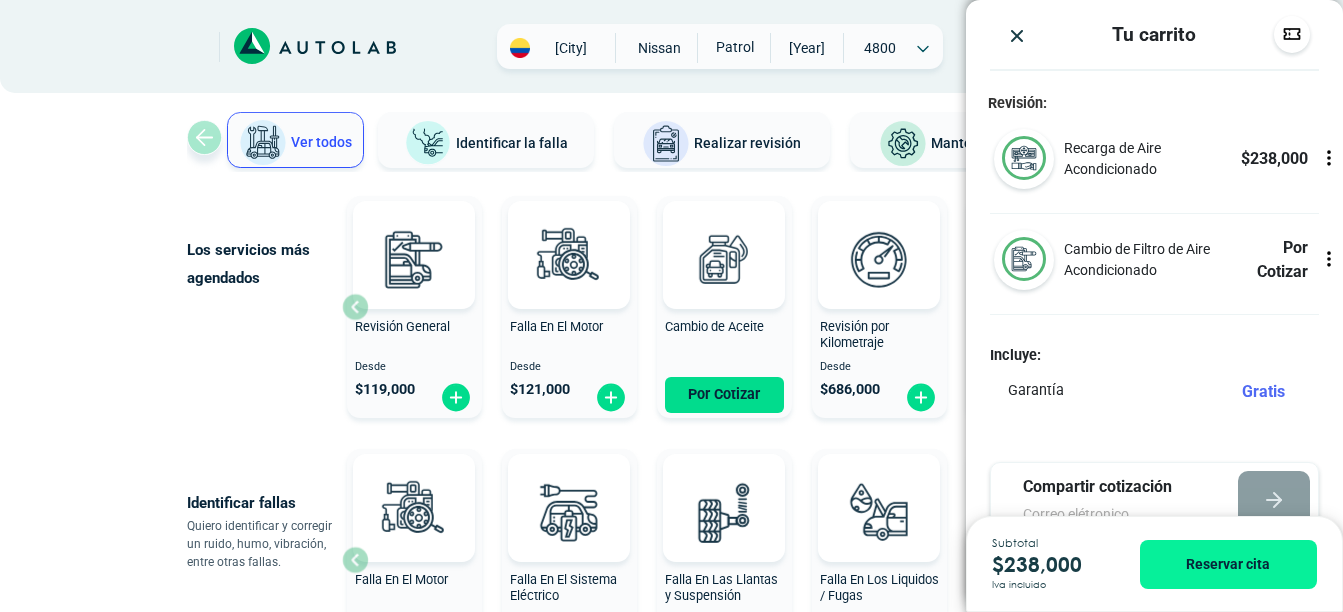 click on "Los servicios más agendados" at bounding box center (264, 307) 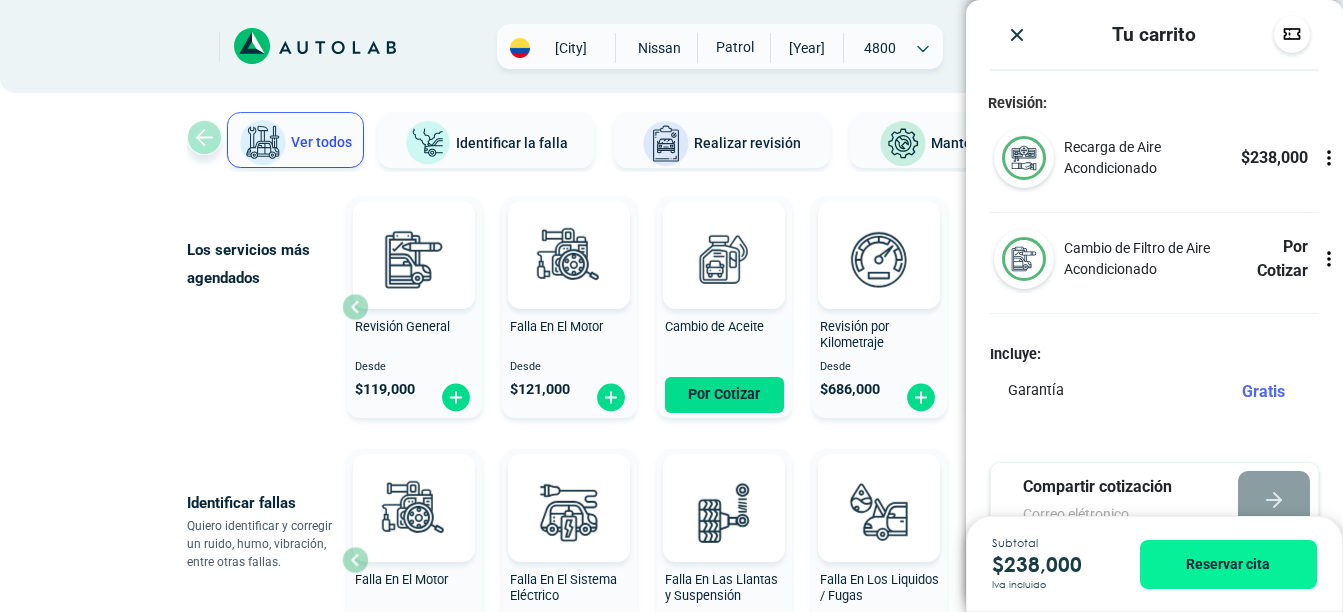 click at bounding box center [1017, 35] 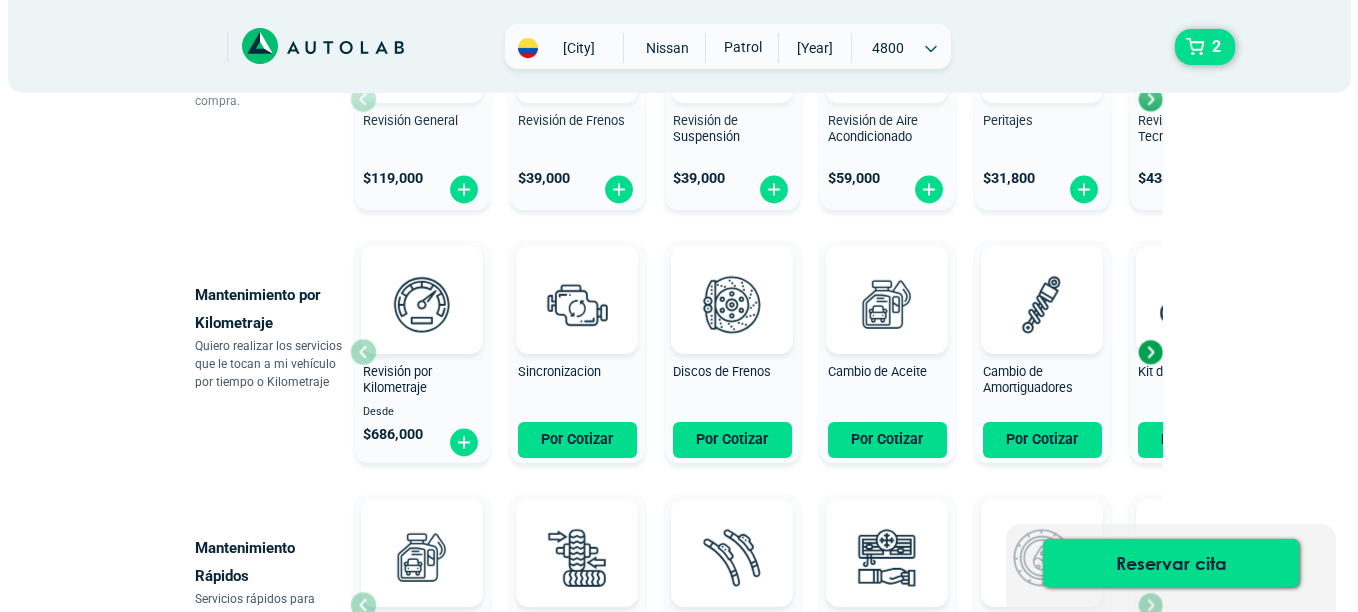 scroll, scrollTop: 849, scrollLeft: 0, axis: vertical 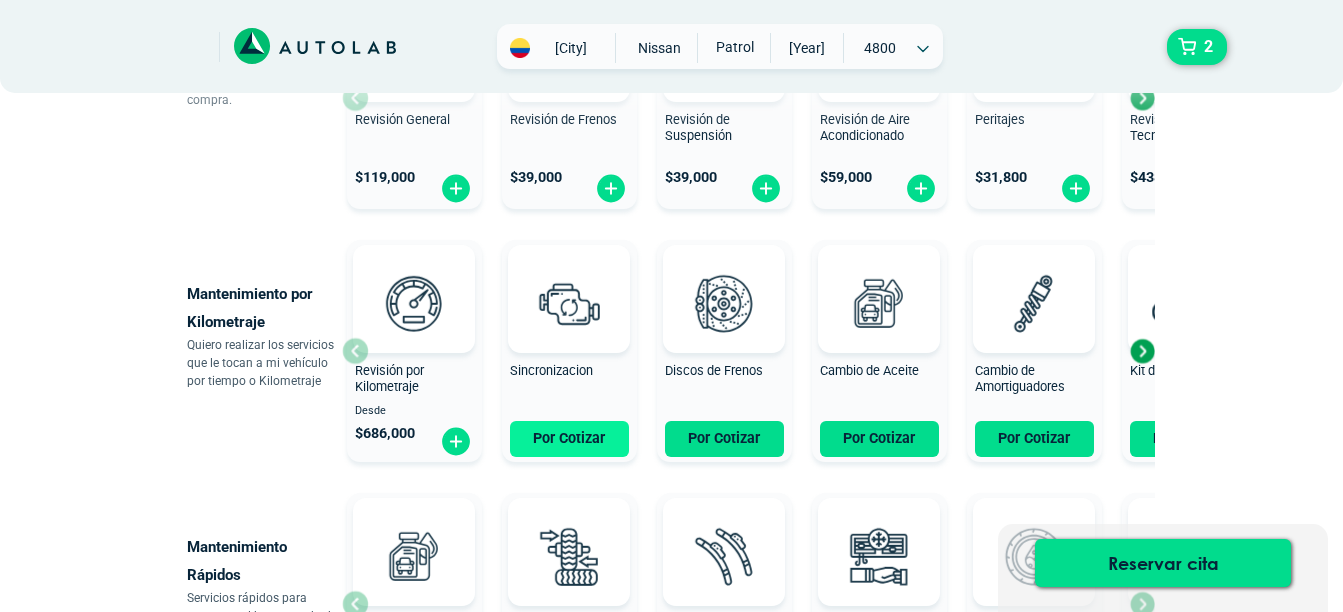 click on "Por Cotizar" at bounding box center (569, 439) 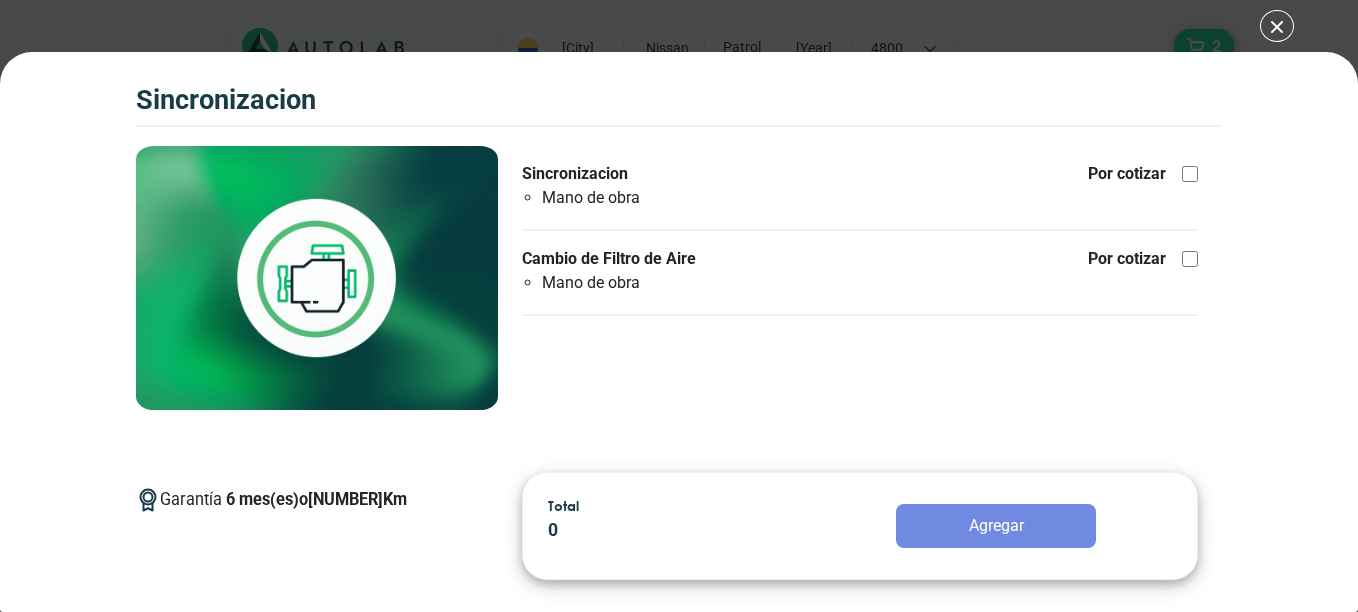 click at bounding box center (1190, 174) 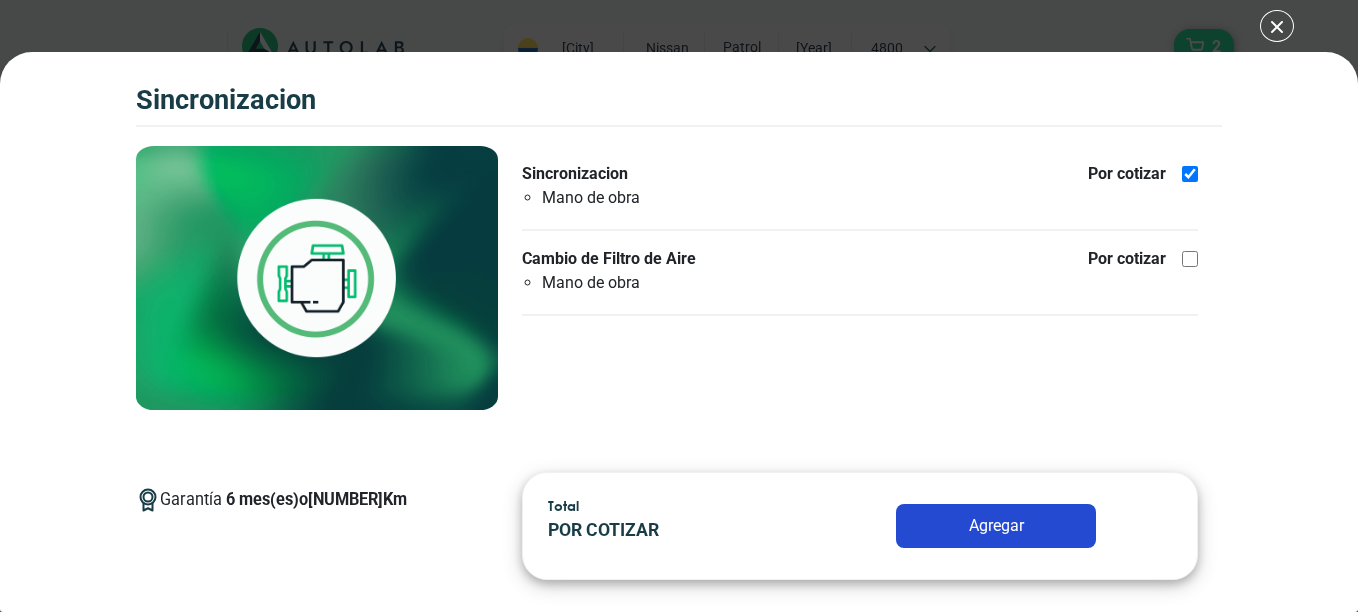 click at bounding box center (1190, 259) 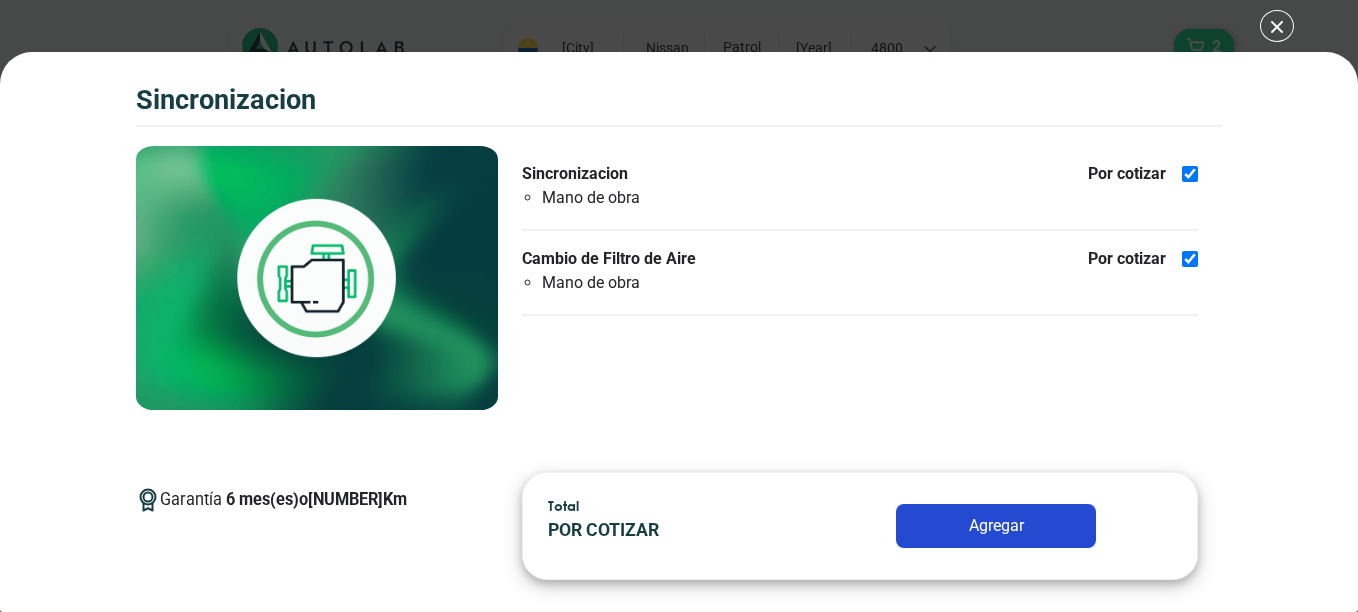 click on "Agregar" at bounding box center [996, 526] 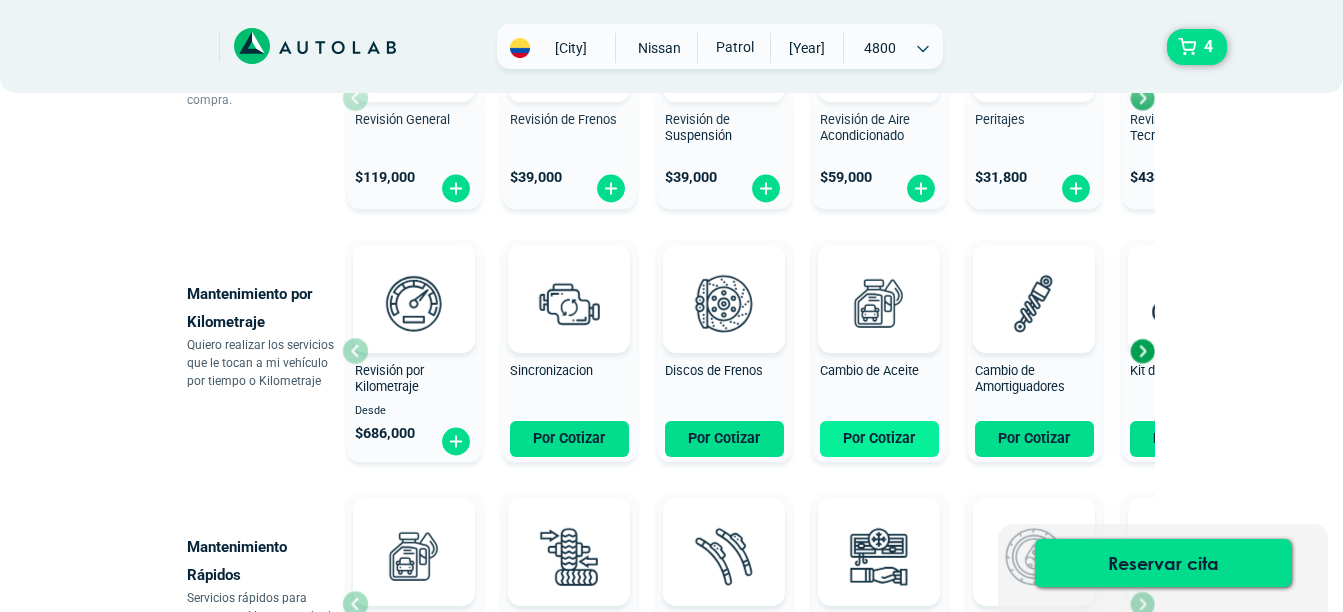 click on "Por Cotizar" at bounding box center [879, 439] 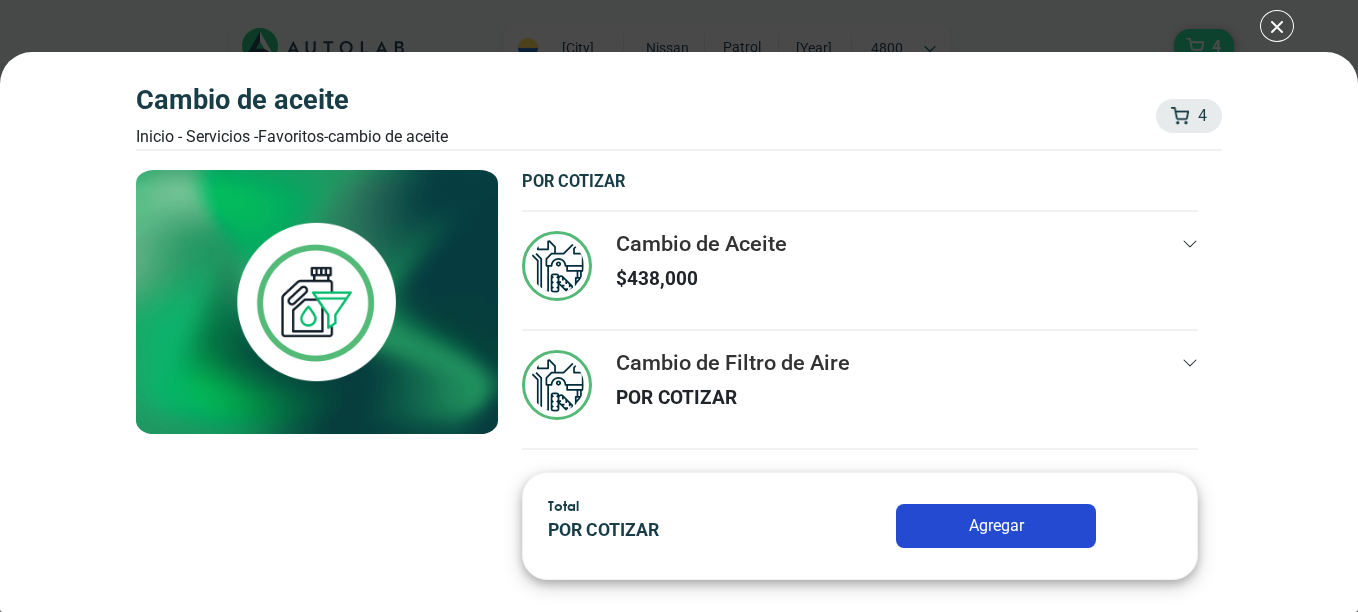 click 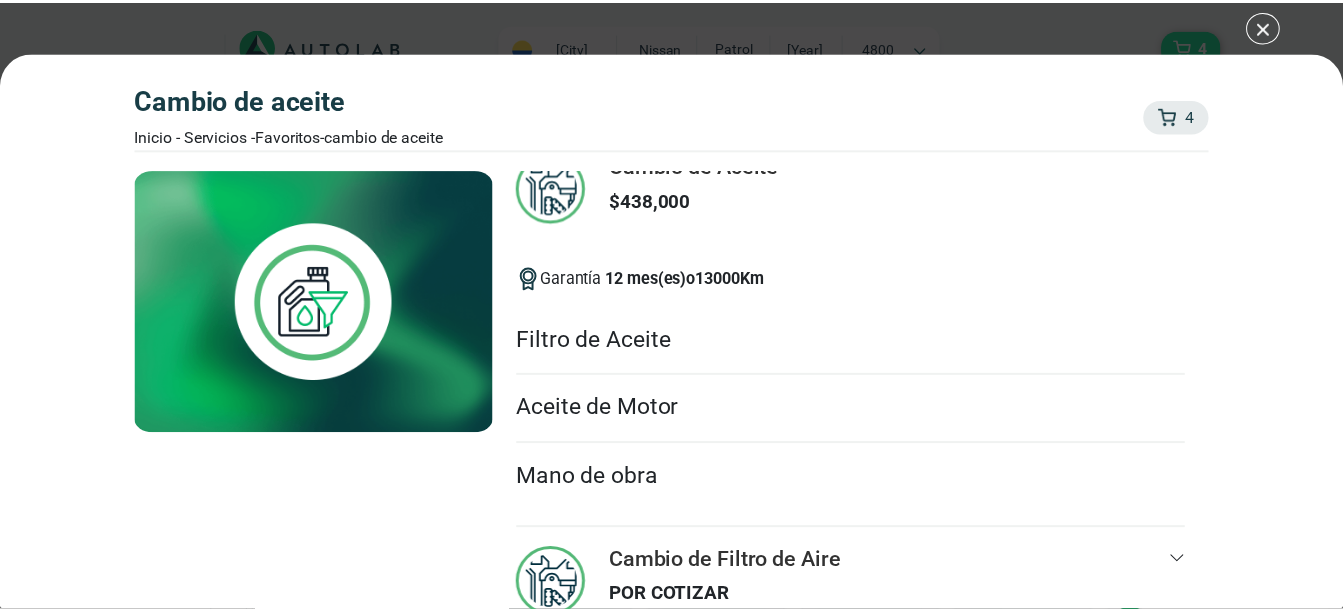 scroll, scrollTop: 0, scrollLeft: 0, axis: both 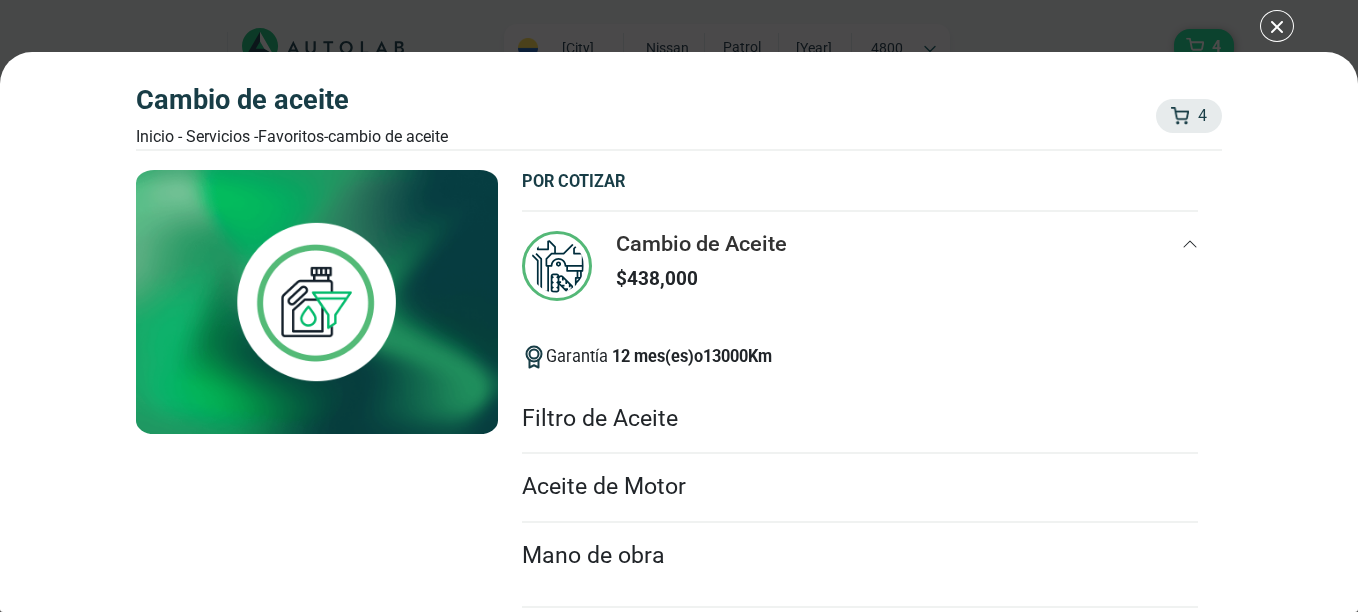 click 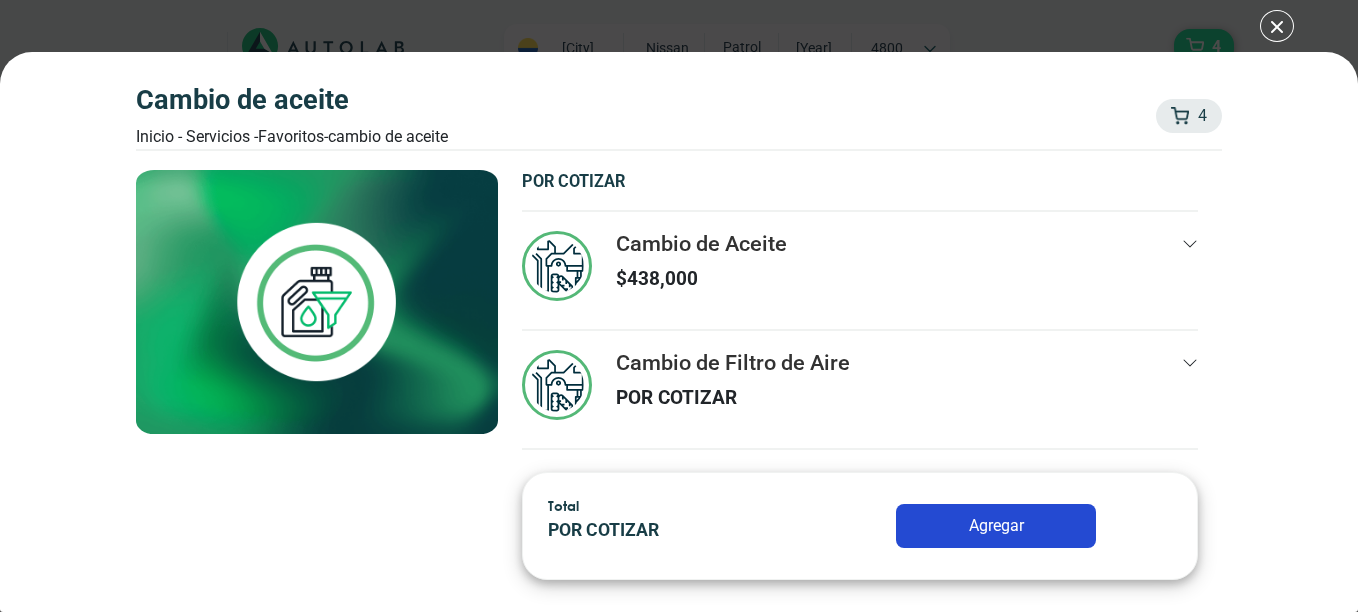 click 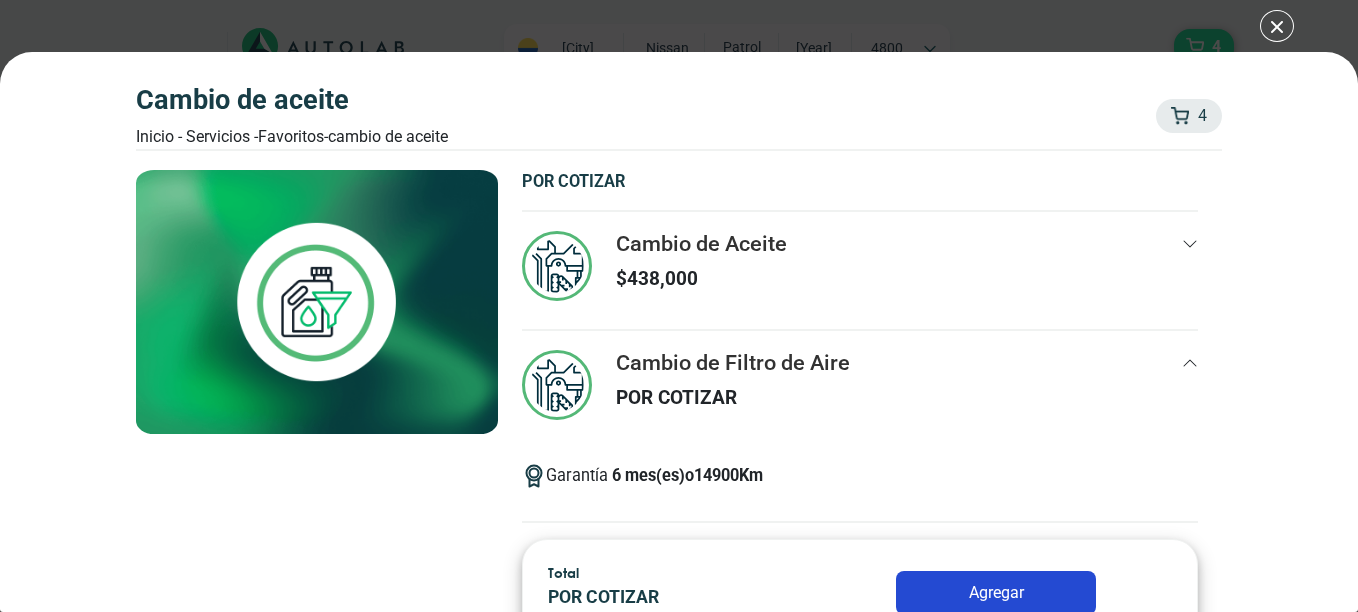click 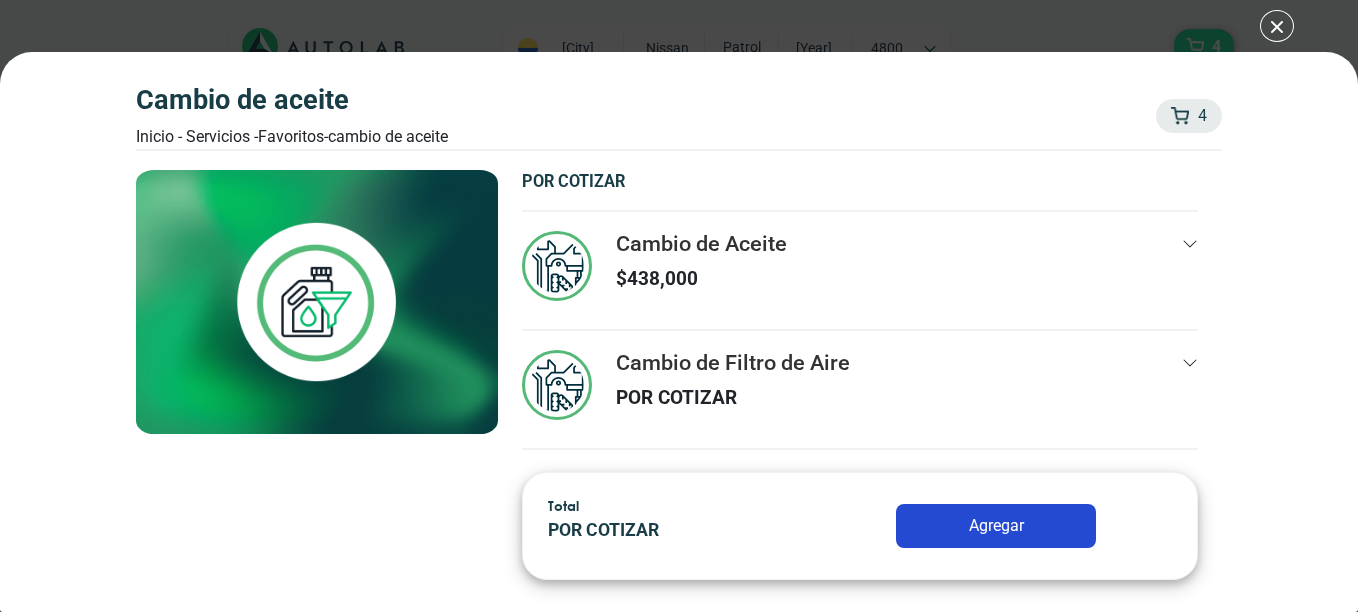 click on "Agregar" at bounding box center (996, 526) 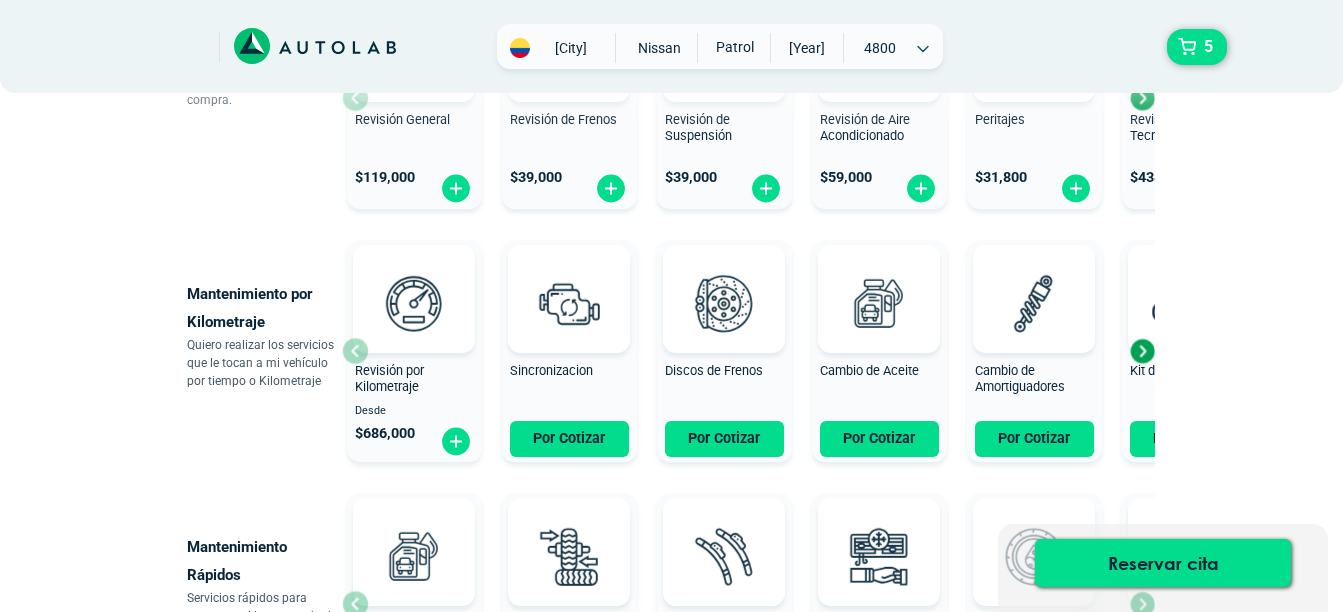 click at bounding box center [1142, 351] 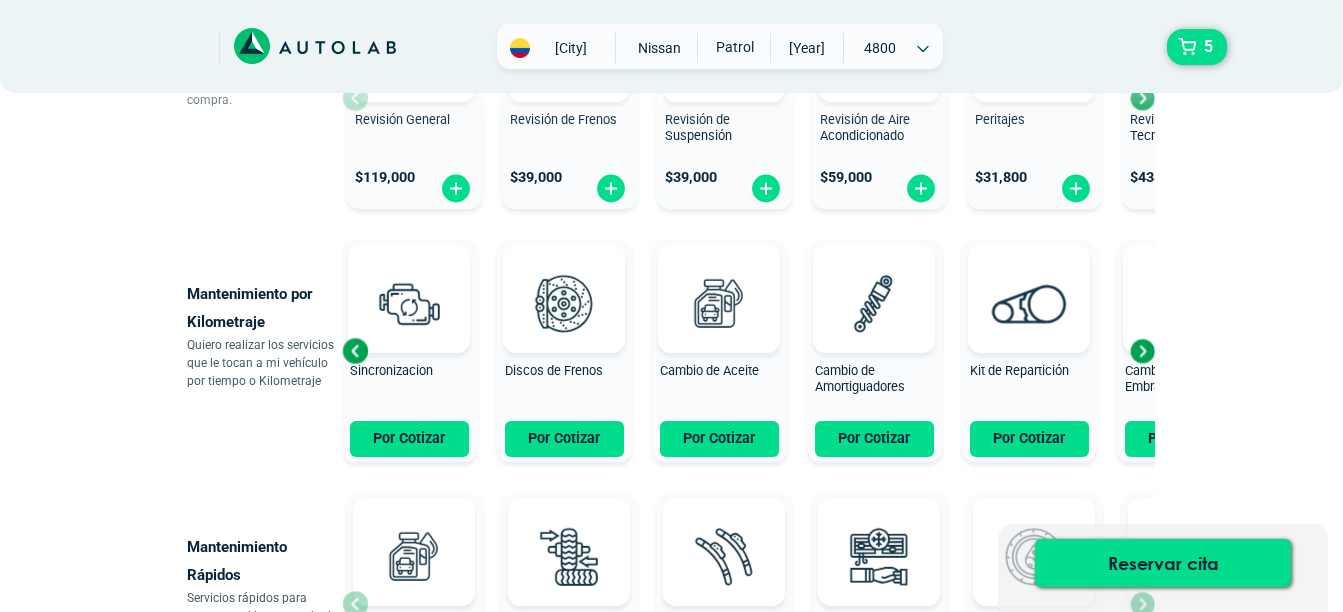 click at bounding box center (1142, 351) 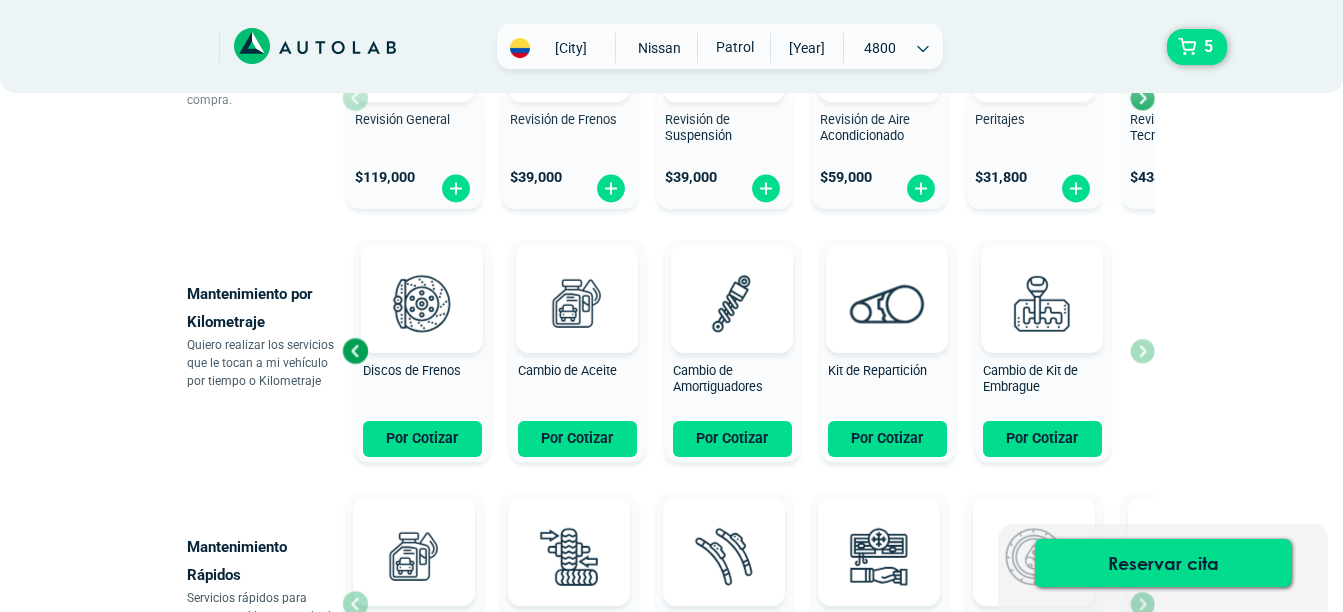 click on "Revisión por Kilometraje
Desde
$ [PRICE]
Sincronizacion
Por Cotizar
Discos de Frenos
Por Cotizar
Cambio de Aceite
Por Cotizar
Cambio de Amortiguadores
Por Cotizar" at bounding box center [748, 351] 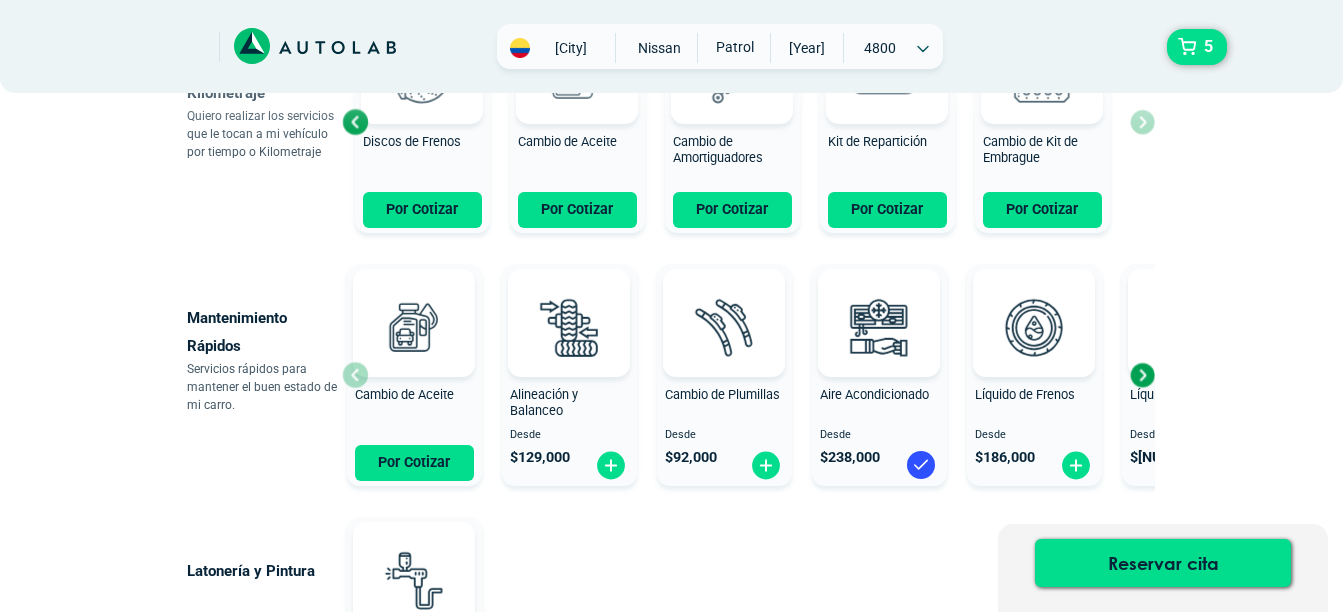 scroll, scrollTop: 1090, scrollLeft: 0, axis: vertical 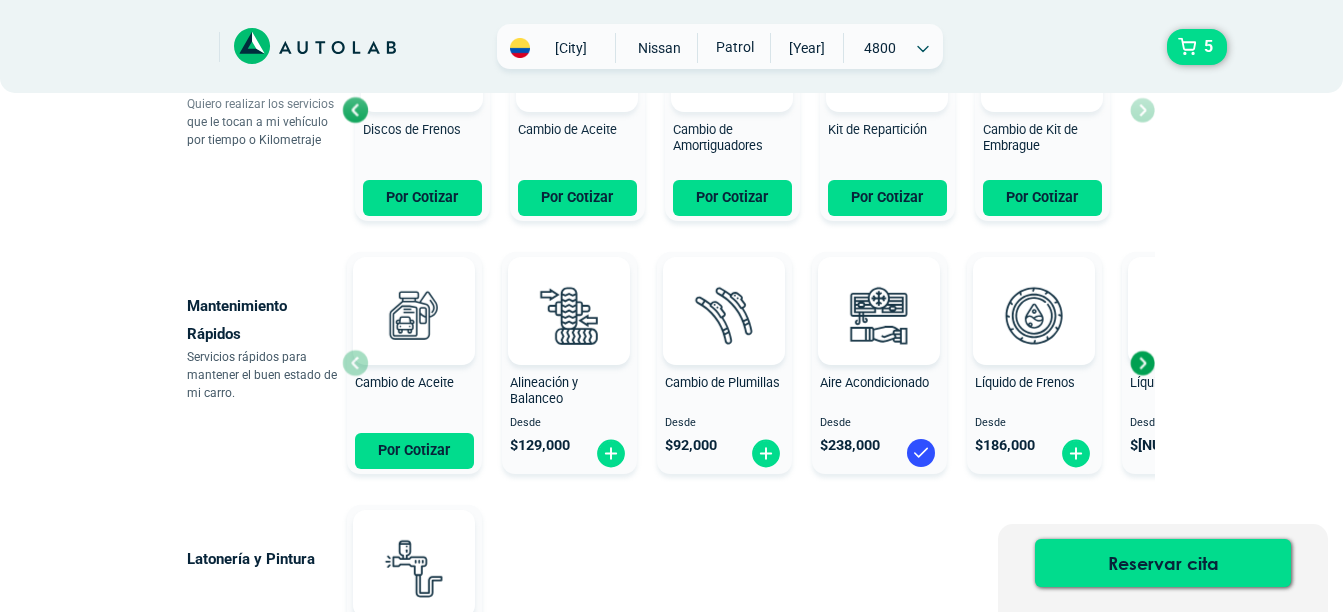 click at bounding box center (1142, 363) 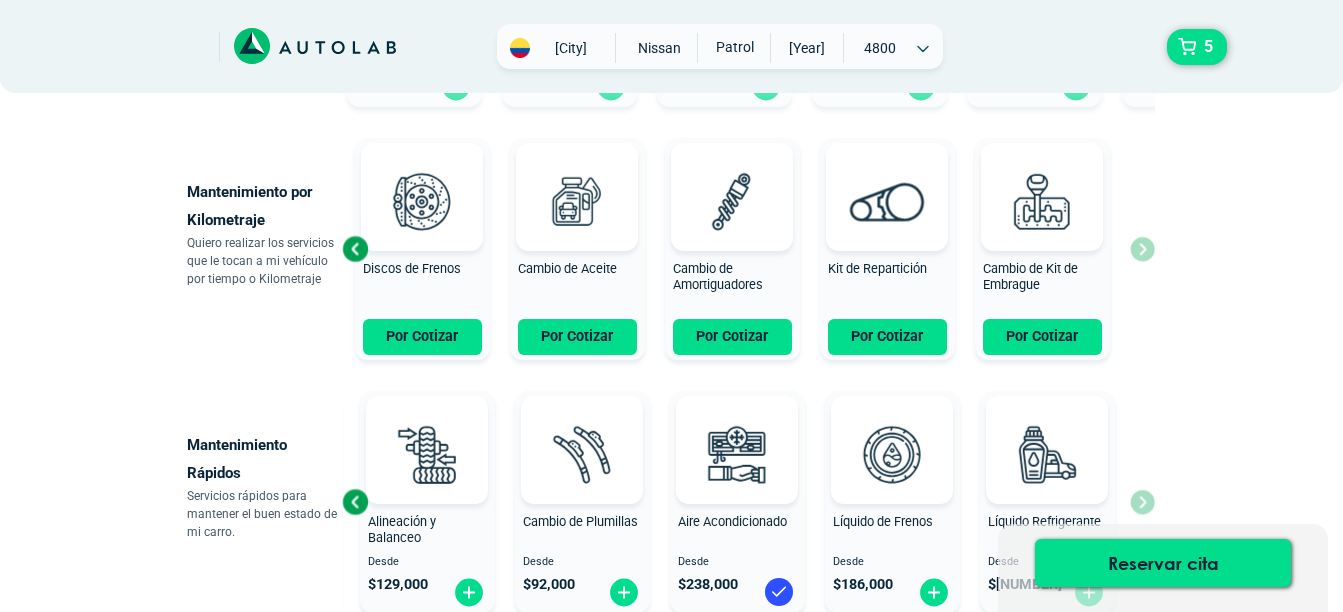 scroll, scrollTop: 950, scrollLeft: 0, axis: vertical 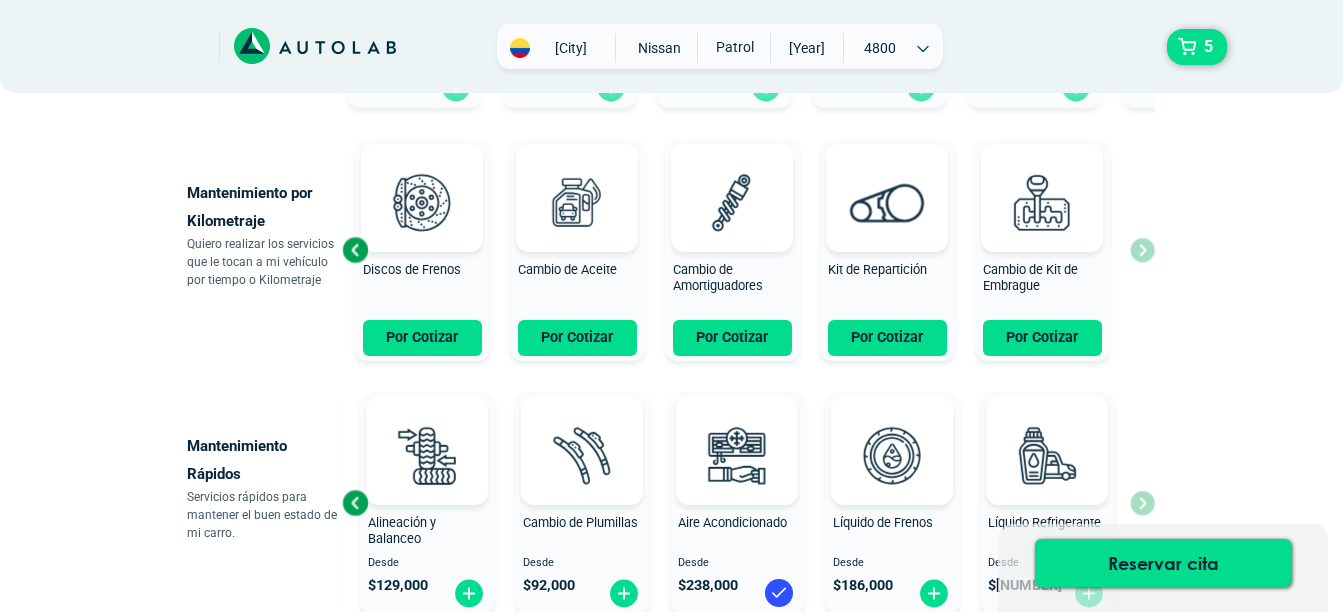 click at bounding box center (355, 250) 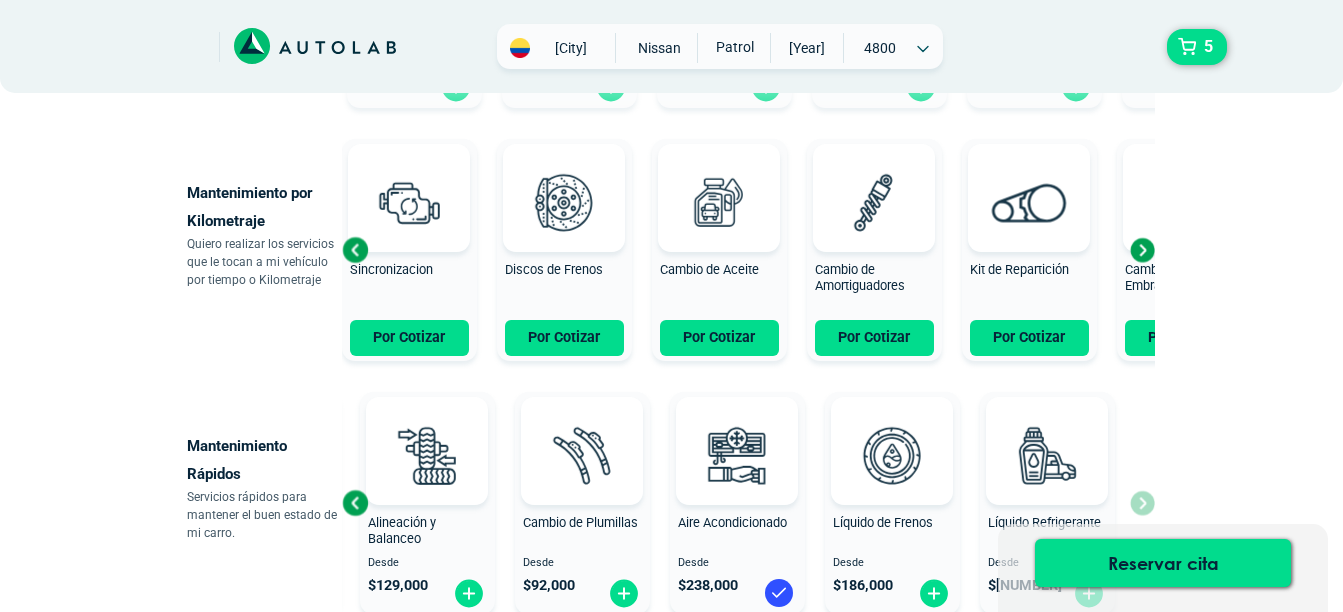 click at bounding box center (355, 250) 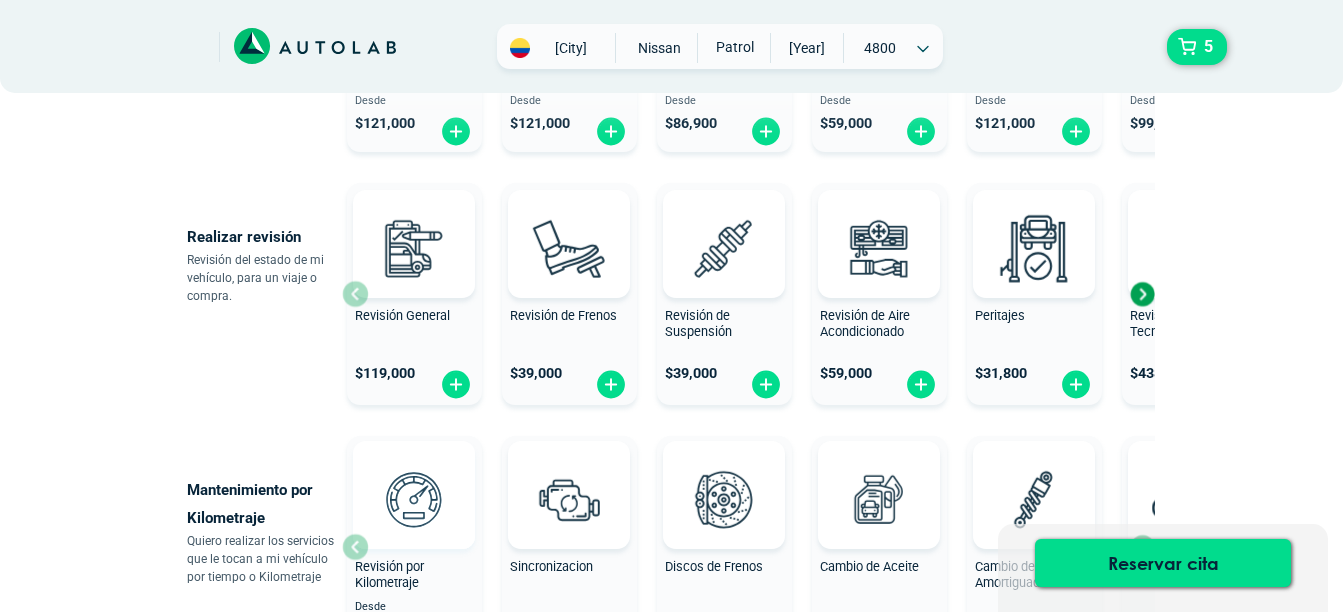 scroll, scrollTop: 652, scrollLeft: 0, axis: vertical 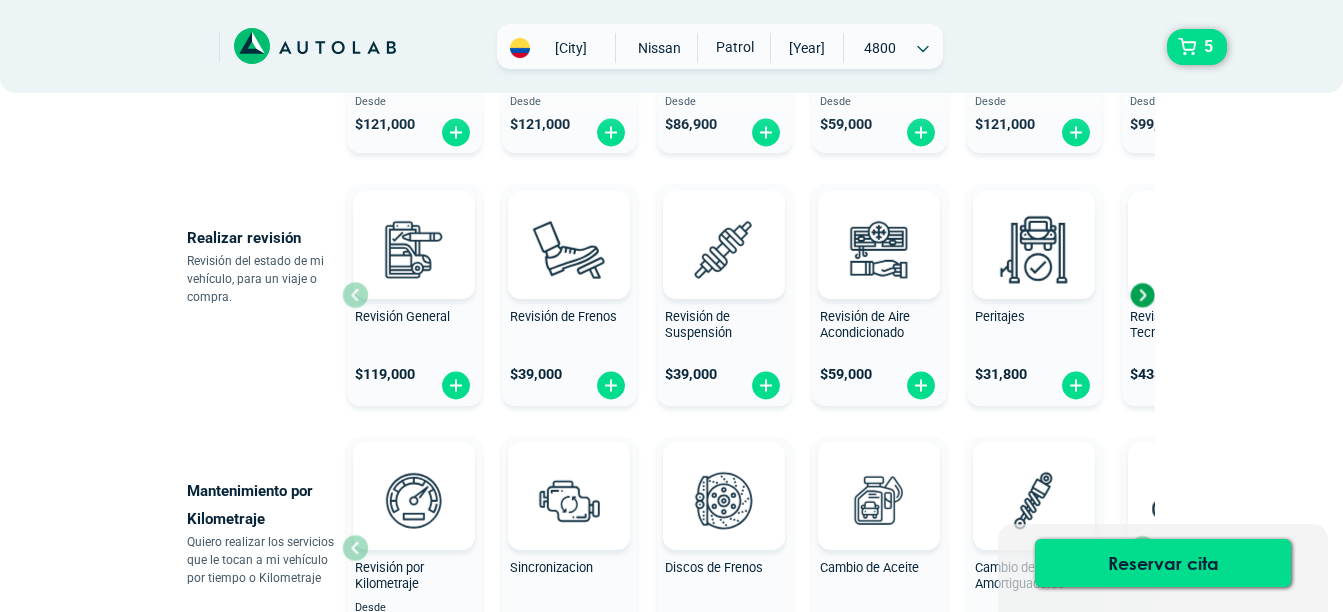 click at bounding box center (1142, 295) 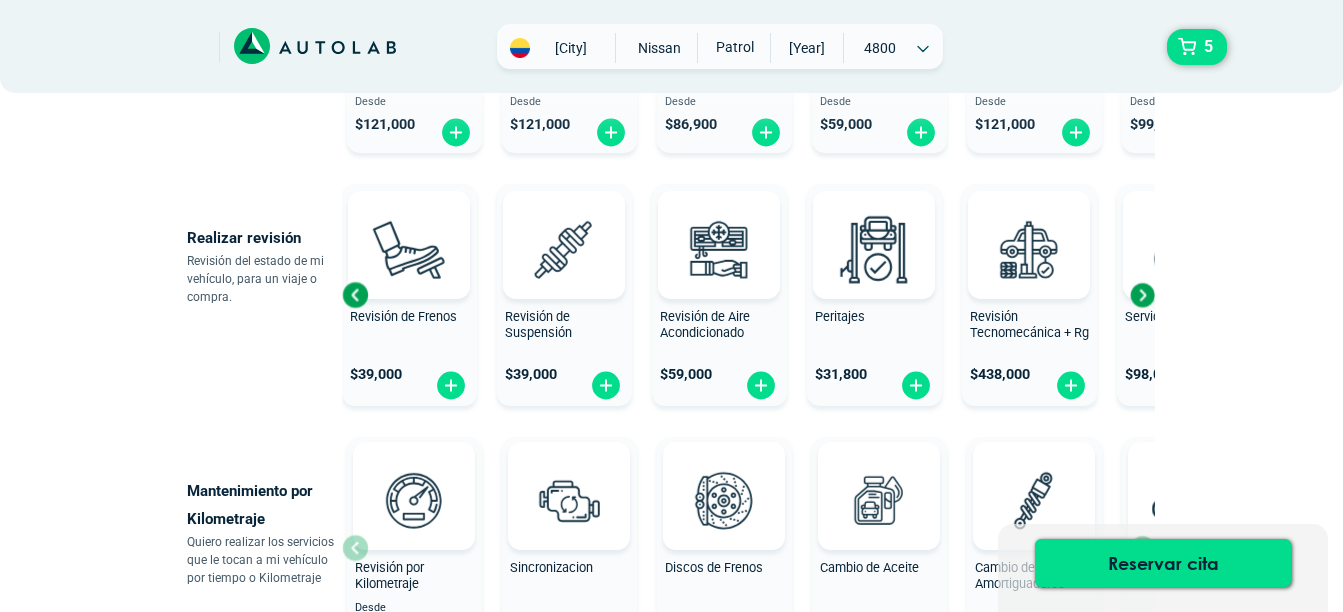 click at bounding box center [1142, 295] 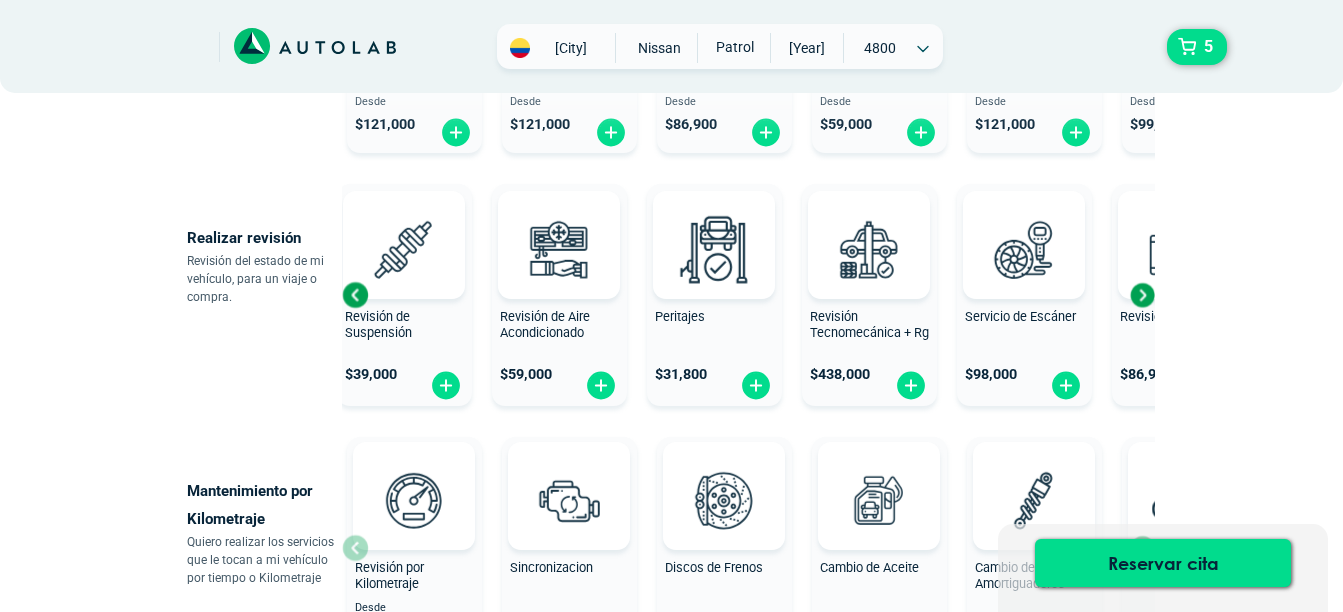 click at bounding box center (1142, 295) 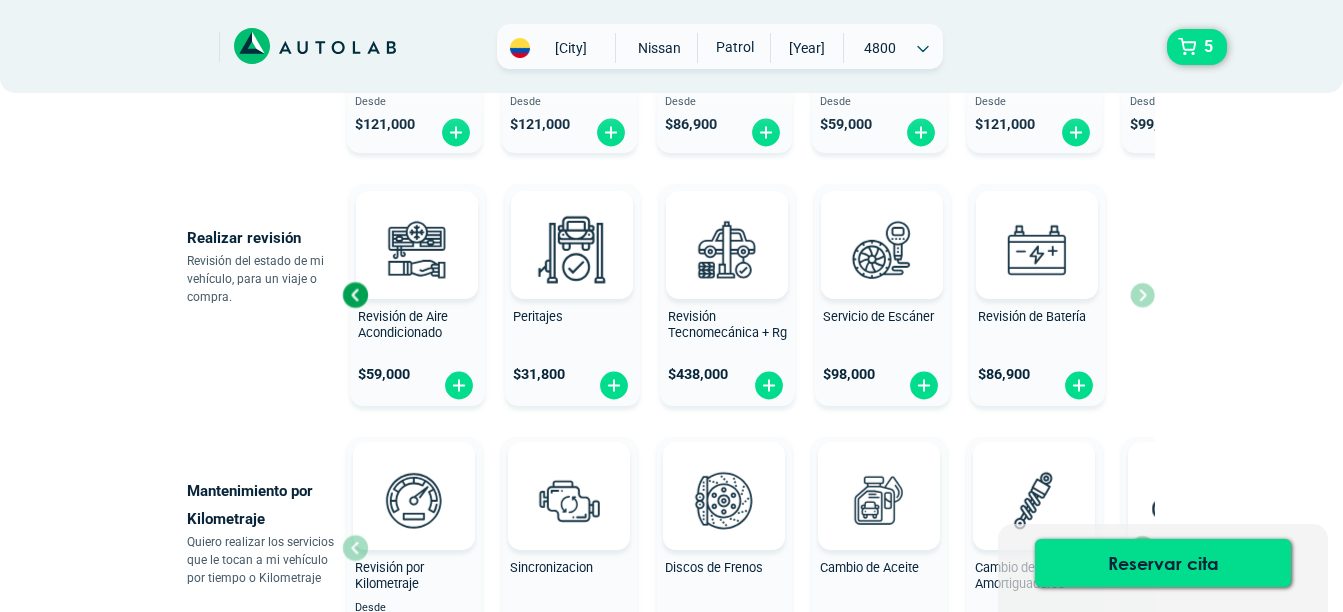 click on "Revisión General
$ 119,000
Revisión de Frenos
$ 39,000
Revisión de Suspensión
$ 39,000
Revisión de Aire Acondicionado
$" at bounding box center [748, 295] 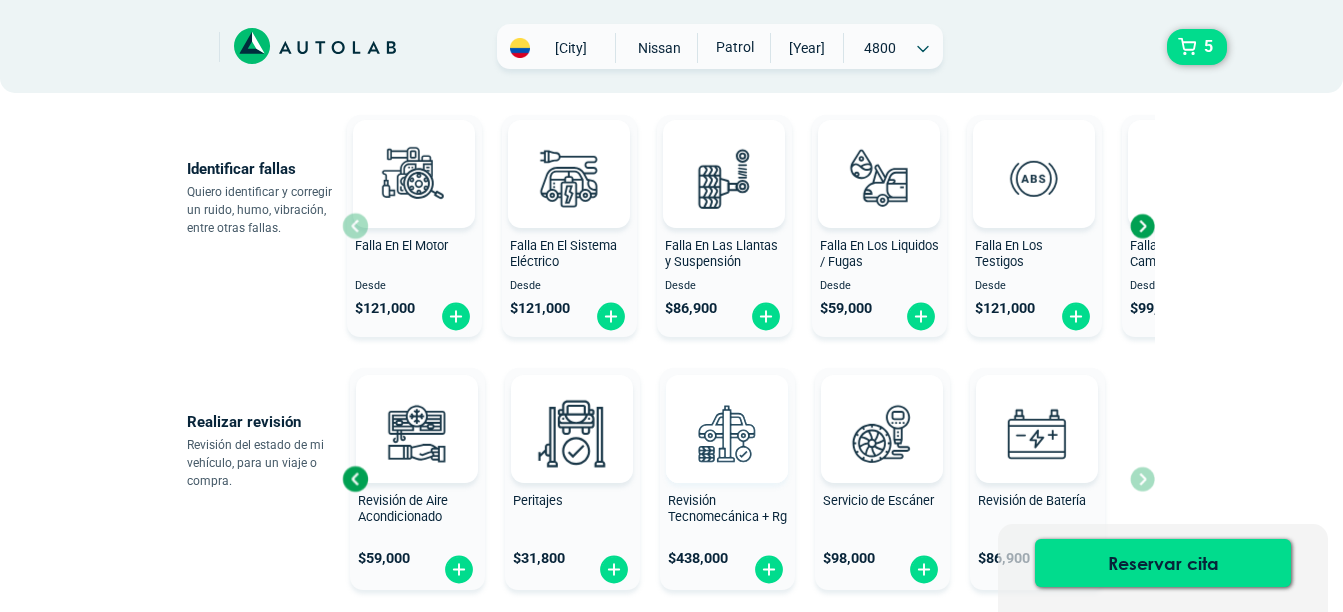 scroll, scrollTop: 466, scrollLeft: 0, axis: vertical 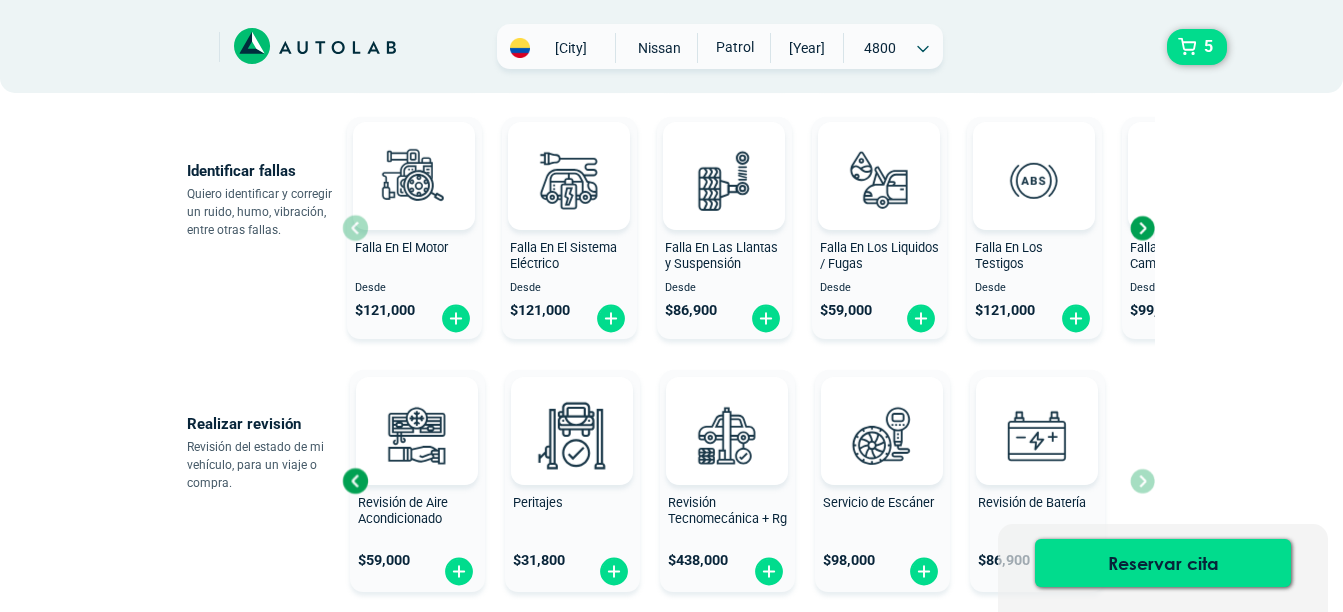 click at bounding box center [1142, 228] 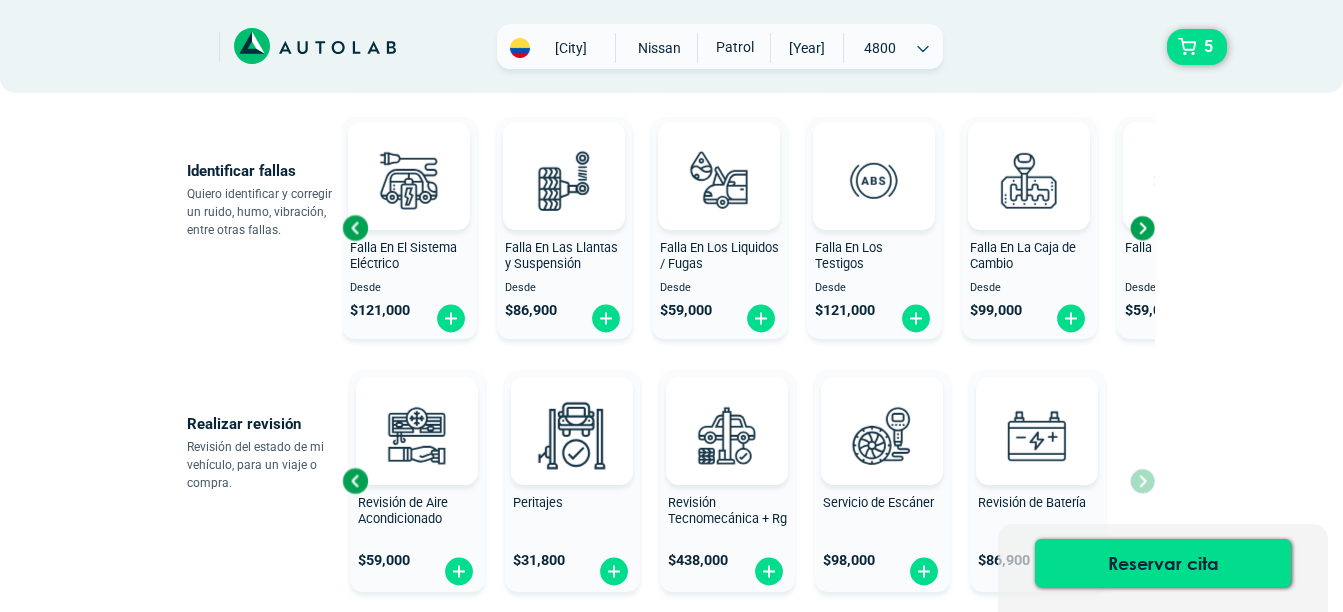 click at bounding box center (1142, 228) 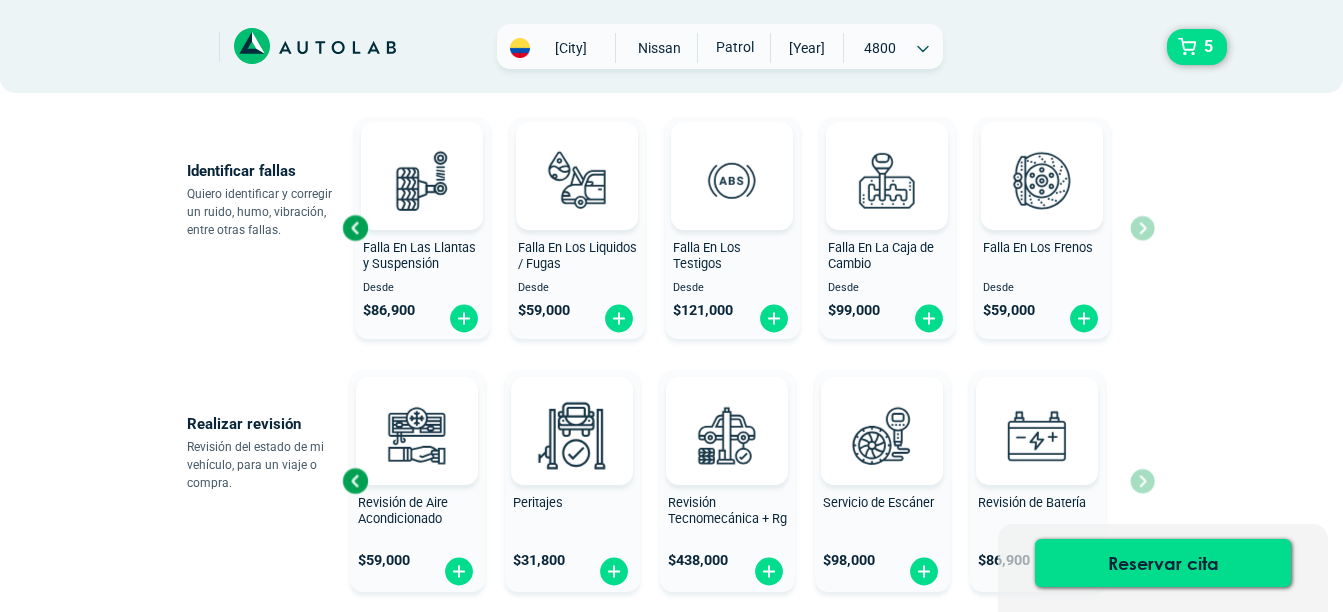 click on "Falla En El Motor
Desde
$ 121,000
Falla En El Sistema Eléctrico
Desde
$ 121,000
Falla En Las Llantas y Suspensión
Desde
$ 86,900" at bounding box center [748, 228] 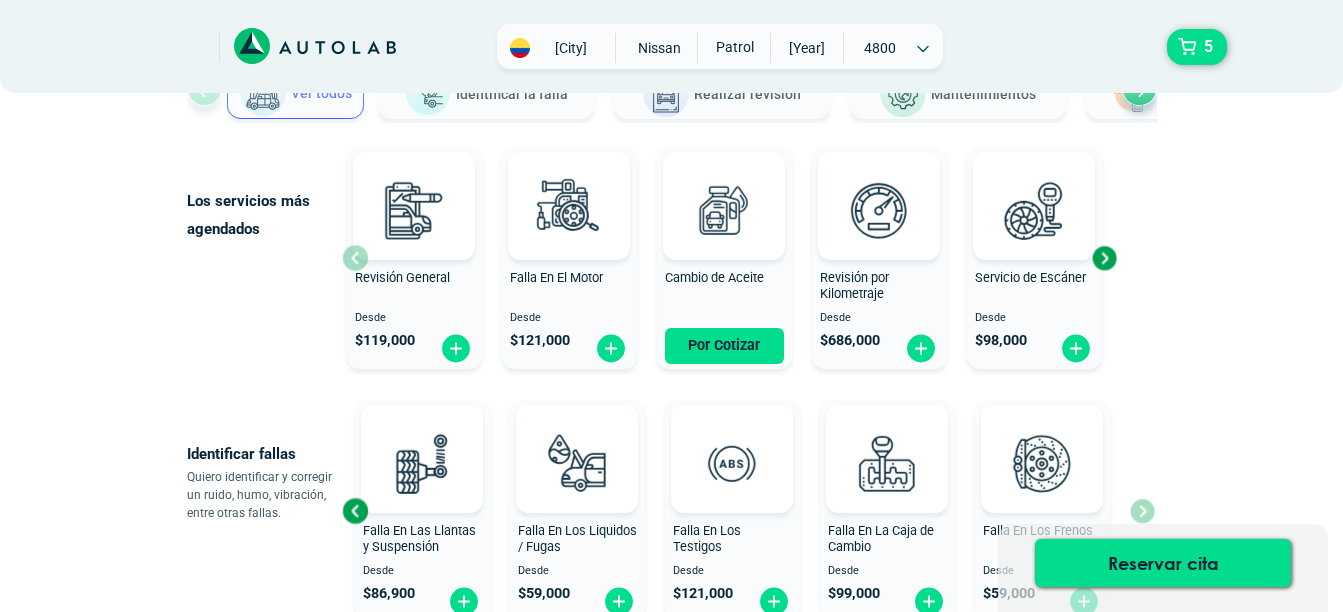 scroll, scrollTop: 142, scrollLeft: 0, axis: vertical 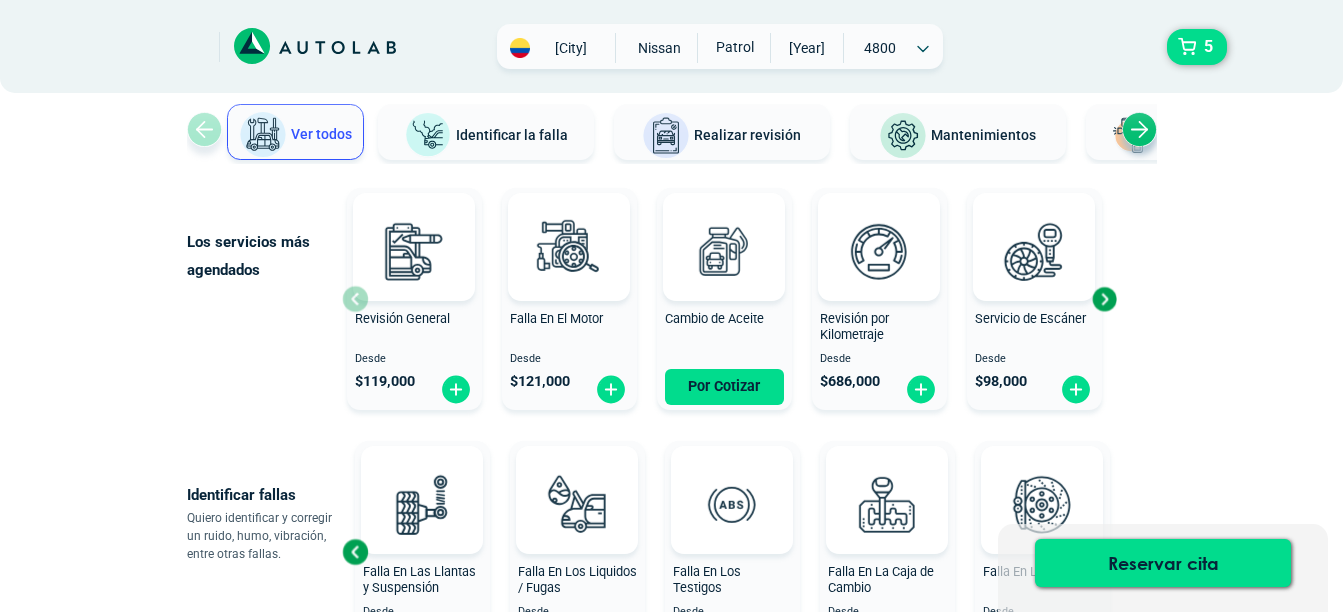 click at bounding box center [1104, 299] 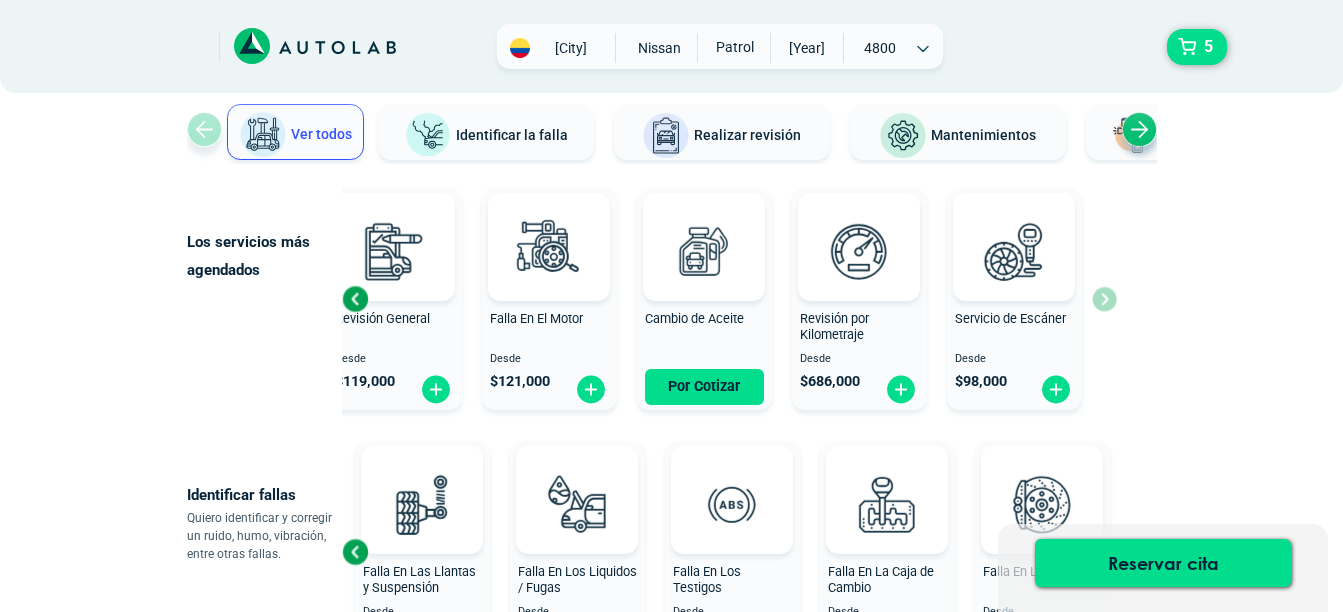 click at bounding box center (355, 299) 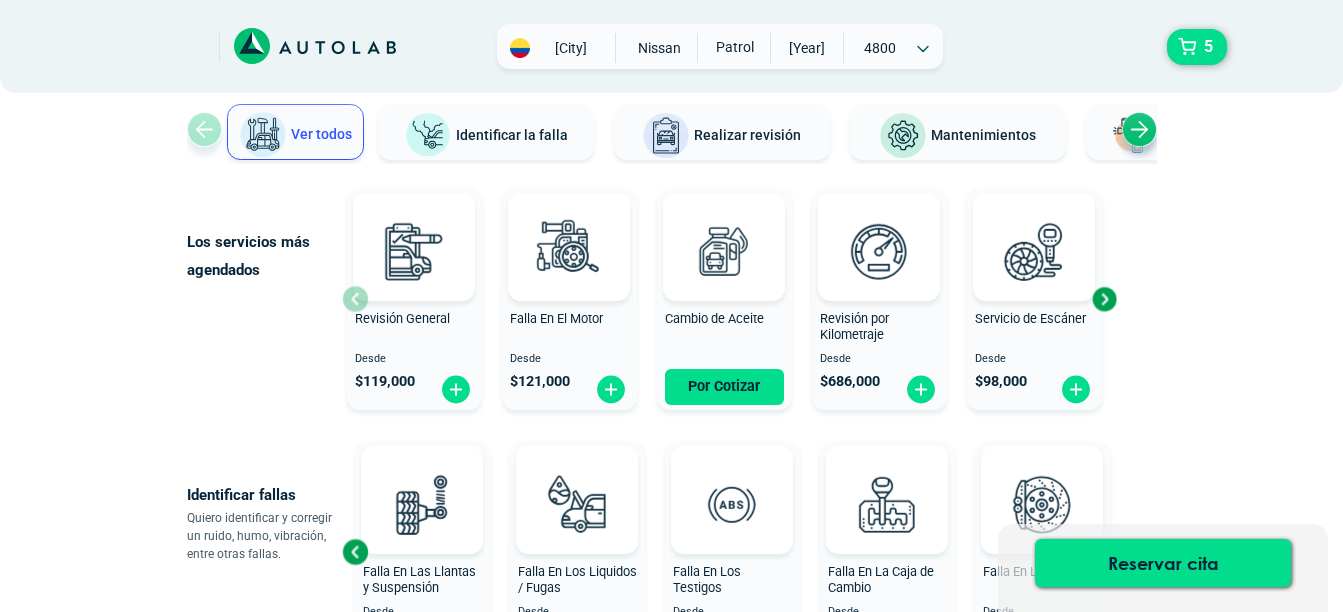 click on "Revisión General
Desde
$ 119,000" at bounding box center [414, 299] 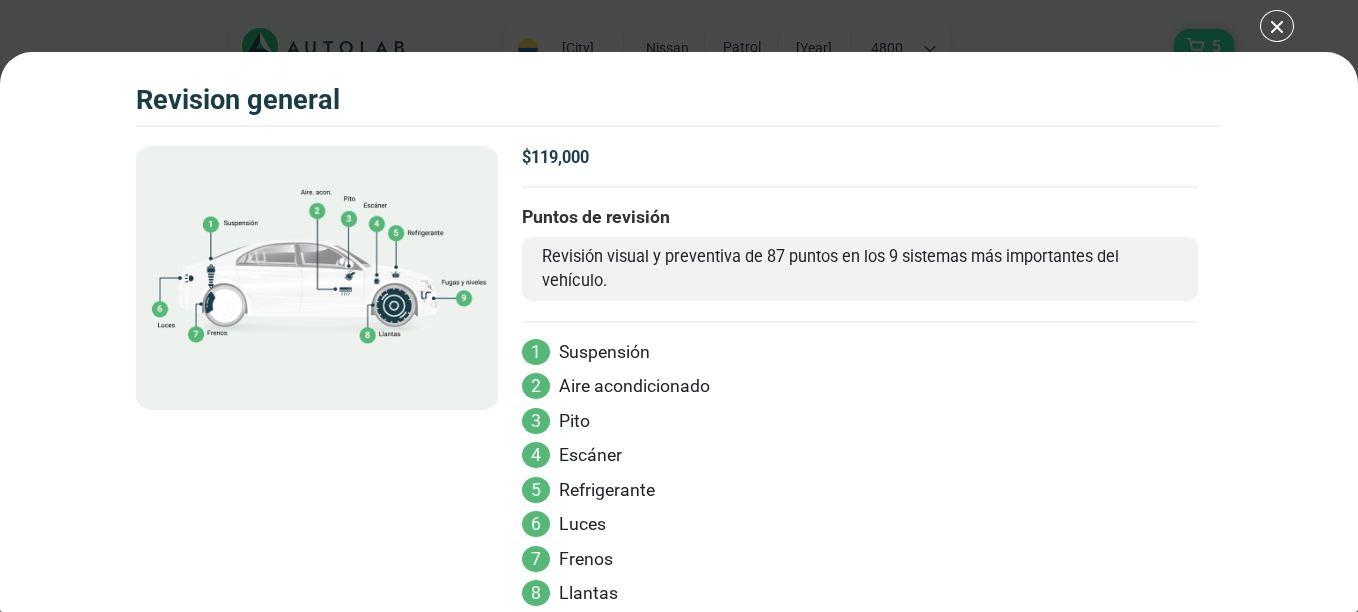 click on "Volkswagen
Crossfox
2018
REVISION GENERAL
5" at bounding box center (679, 306) 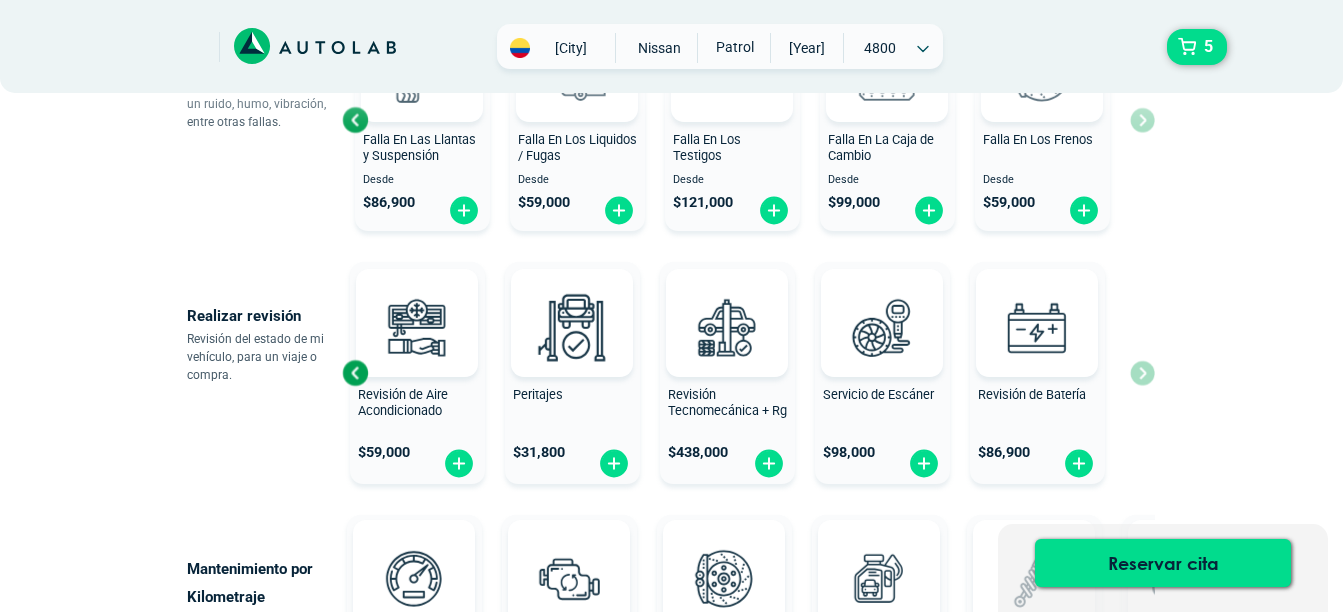 scroll, scrollTop: 578, scrollLeft: 0, axis: vertical 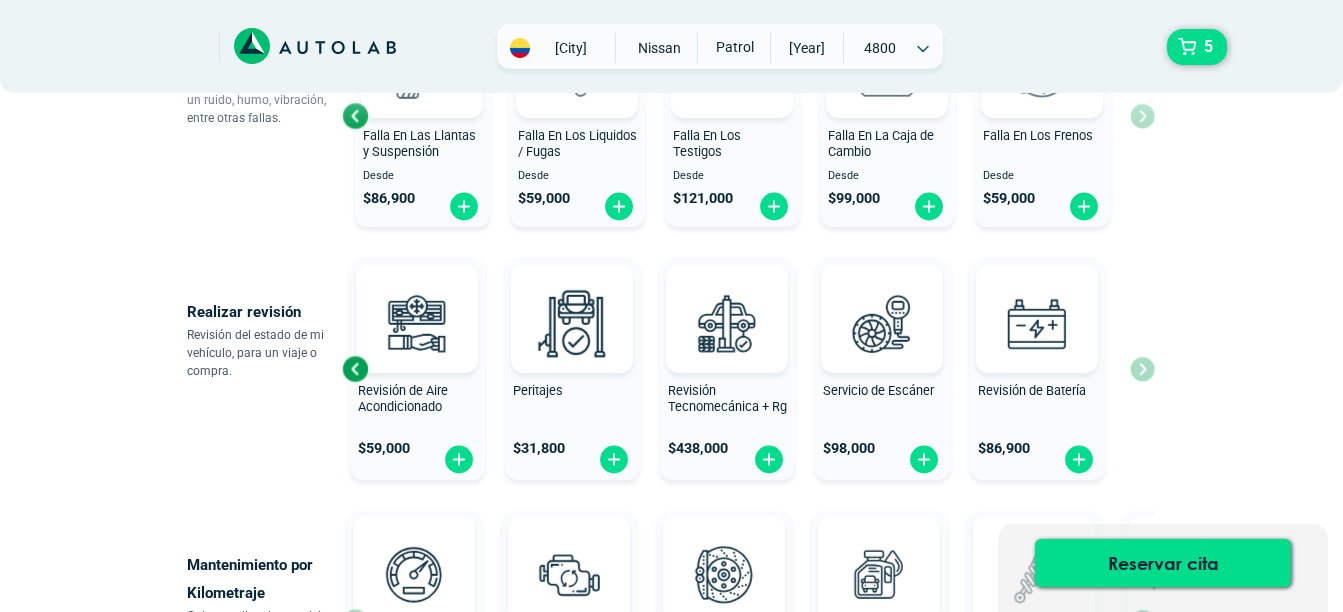 click at bounding box center [355, 369] 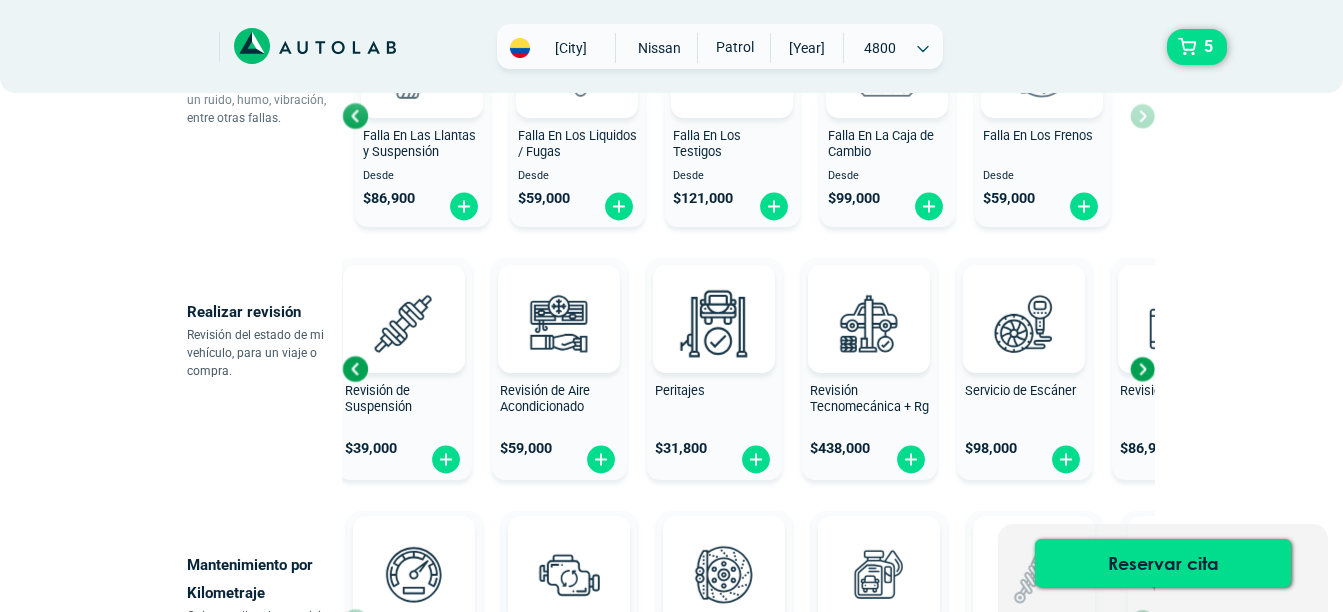click at bounding box center (355, 369) 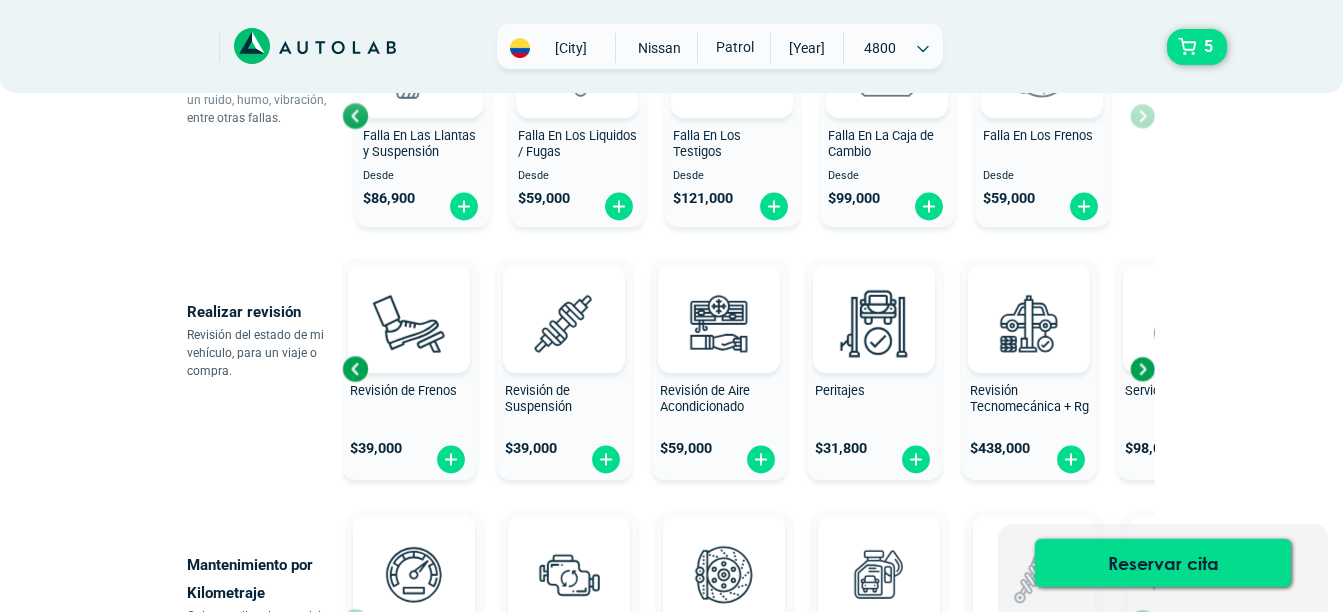 click at bounding box center (355, 369) 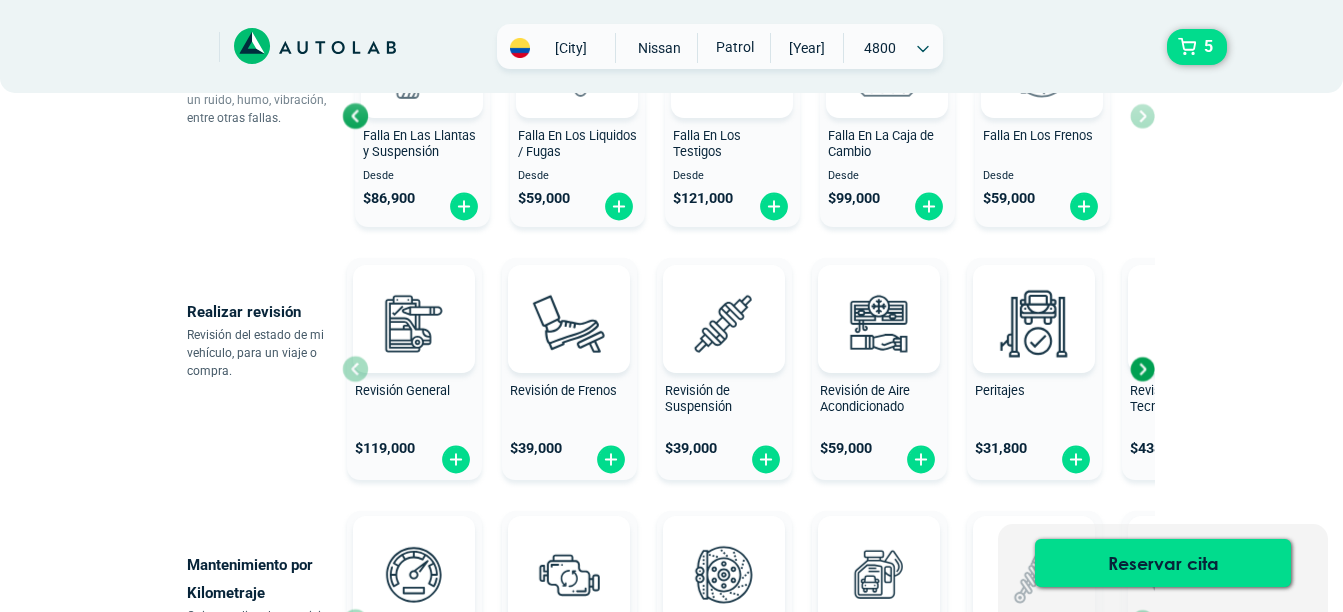 click on "Revisión General
$ [PRICE]" at bounding box center (414, 369) 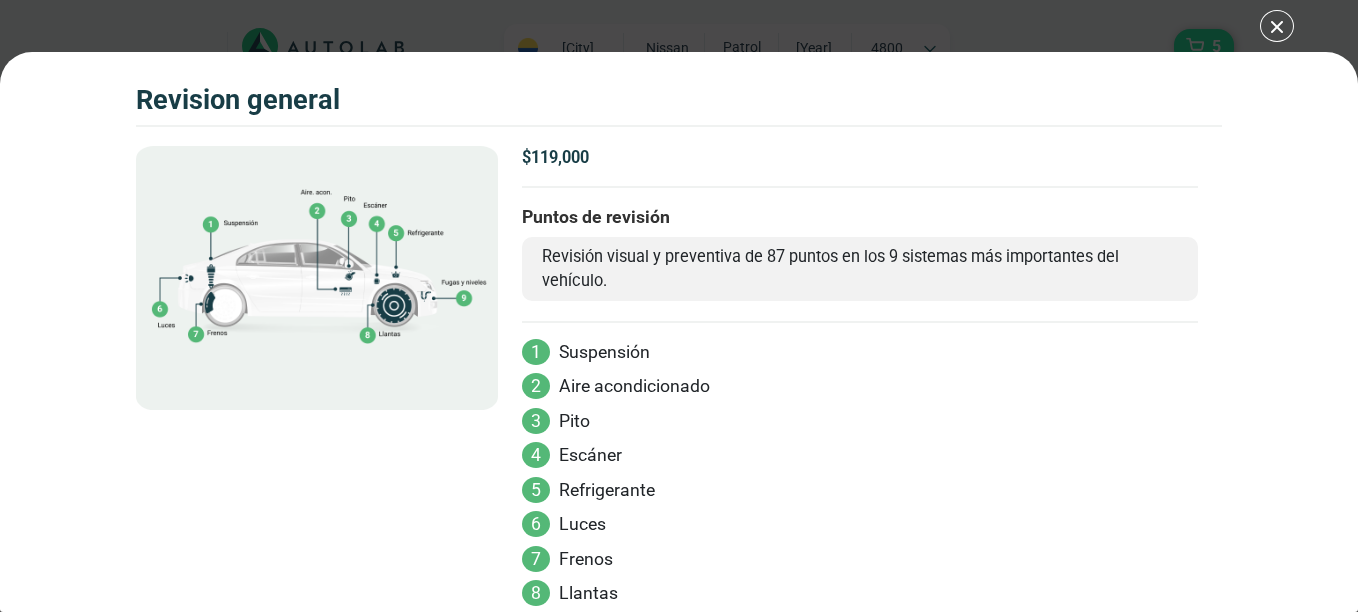 click on "Volkswagen
Crossfox
2018
REVISION GENERAL
5" at bounding box center (679, 306) 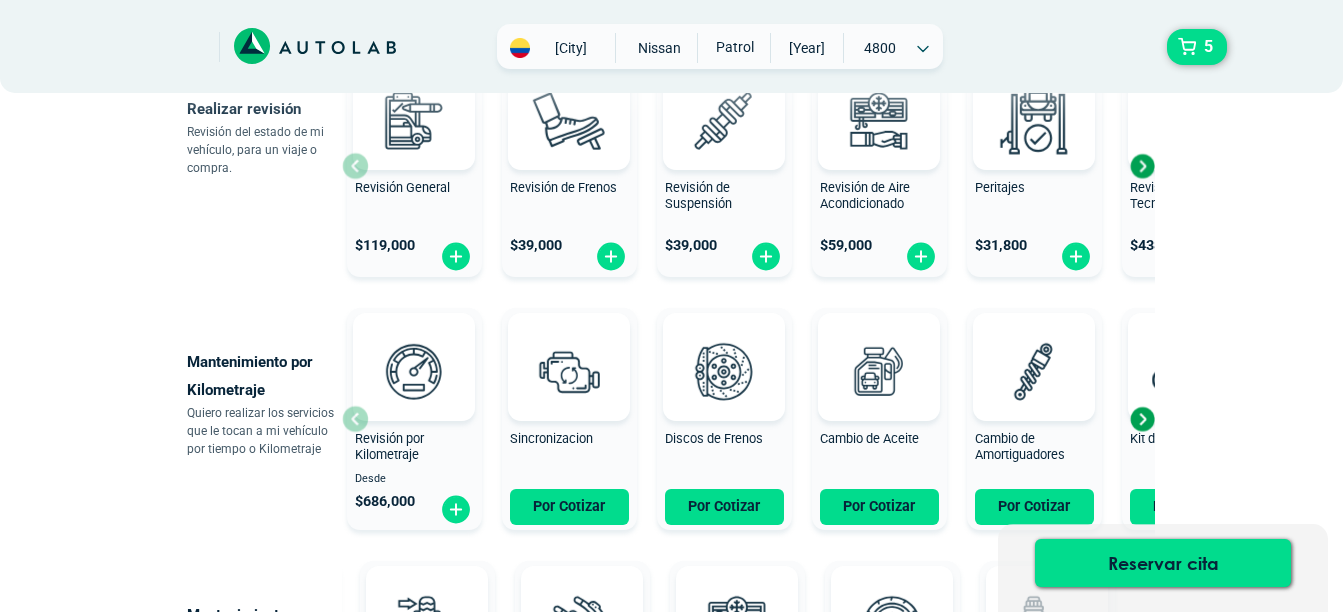 scroll, scrollTop: 787, scrollLeft: 0, axis: vertical 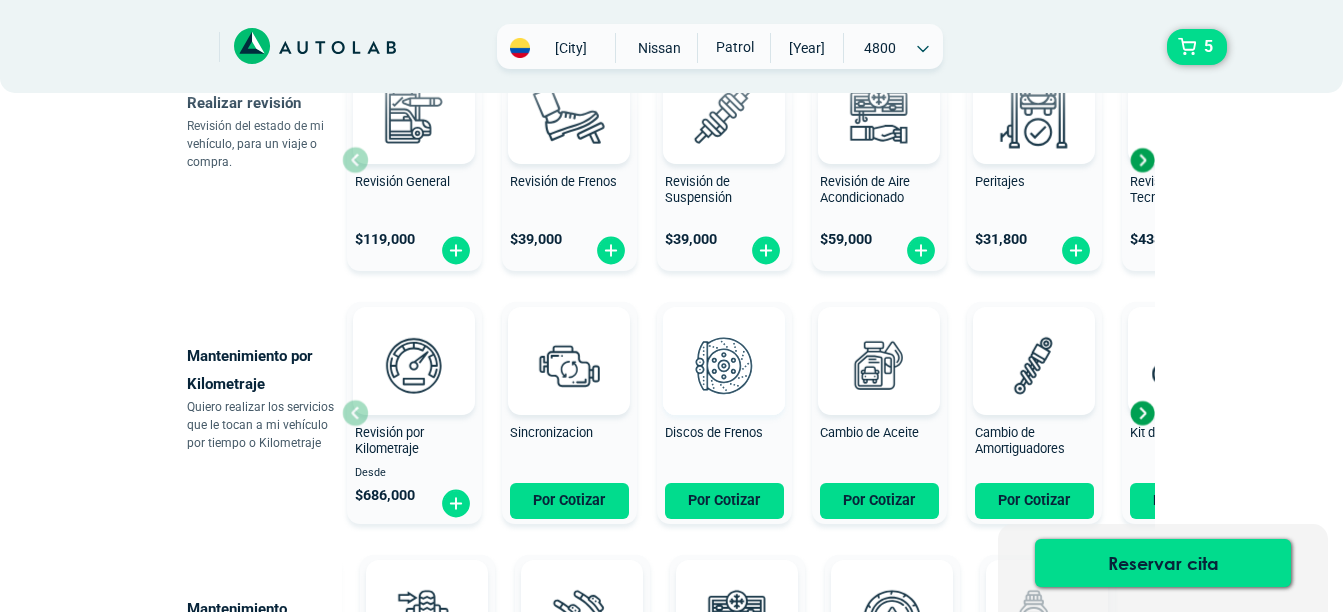 click at bounding box center (724, 365) 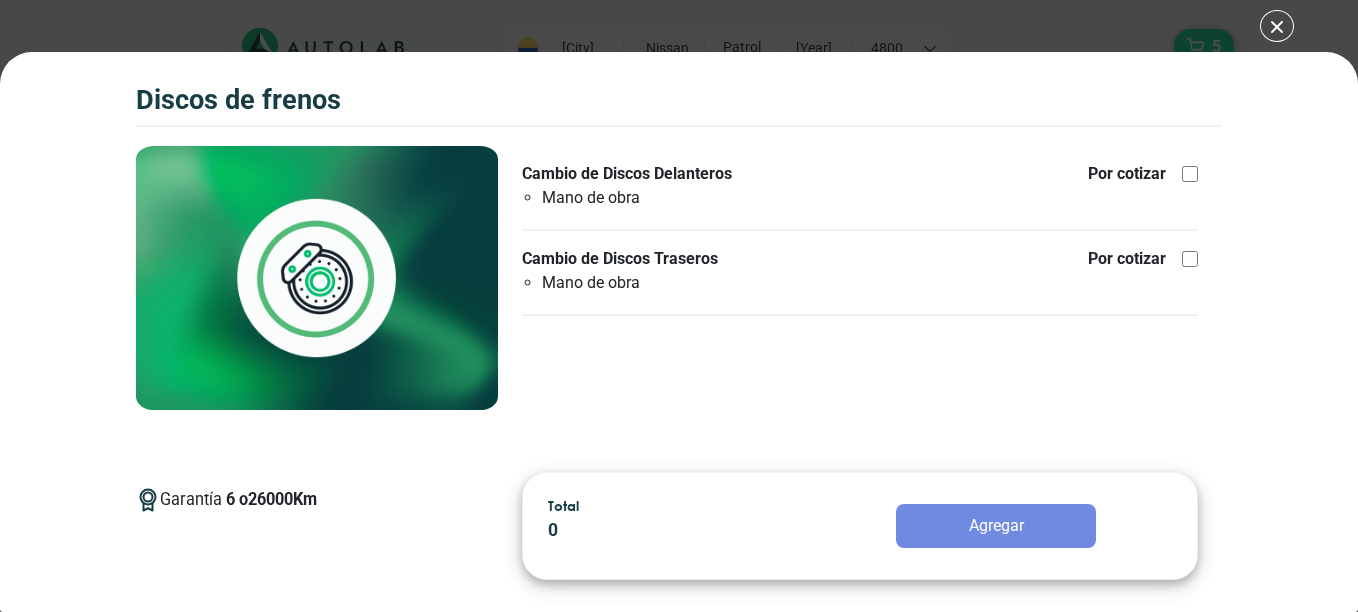 click on "Discos de Frenos
5
Discos de Frenos
6
26000" at bounding box center [679, 306] 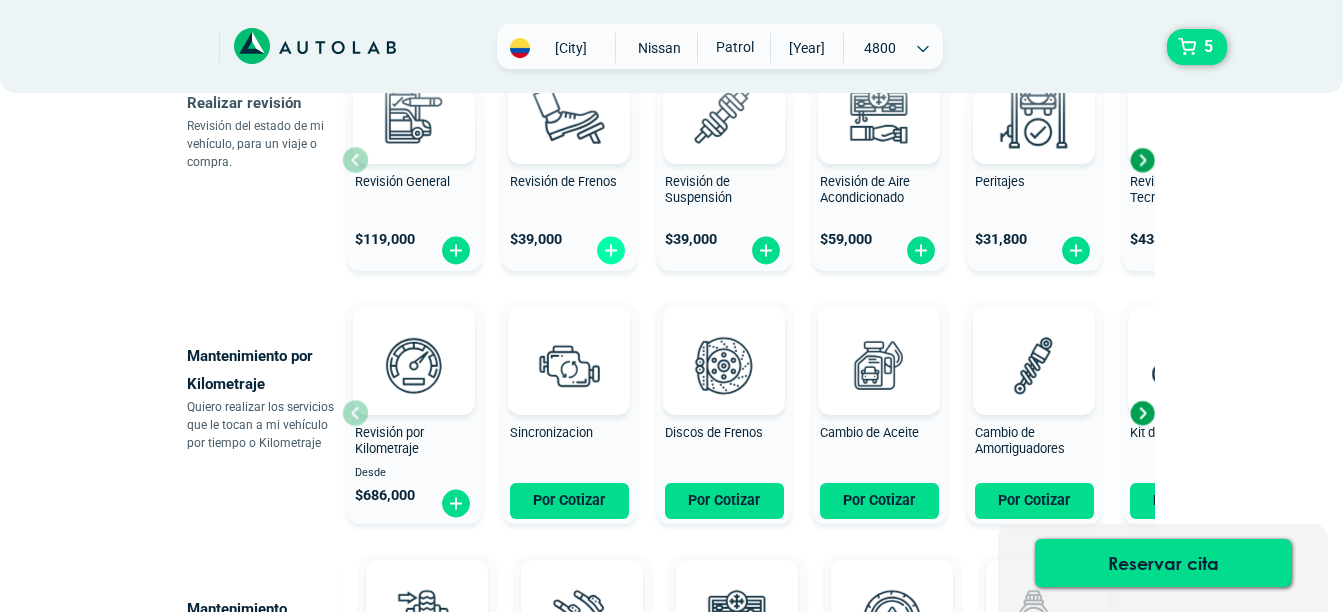 click at bounding box center (611, 250) 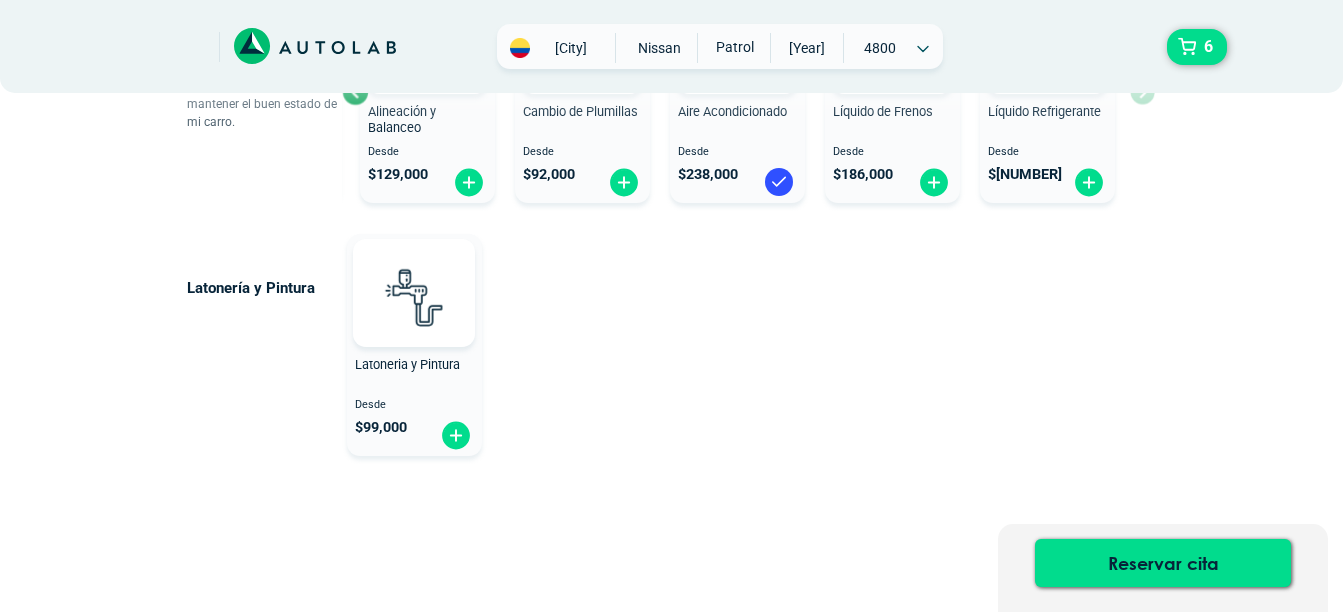 scroll, scrollTop: 1360, scrollLeft: 0, axis: vertical 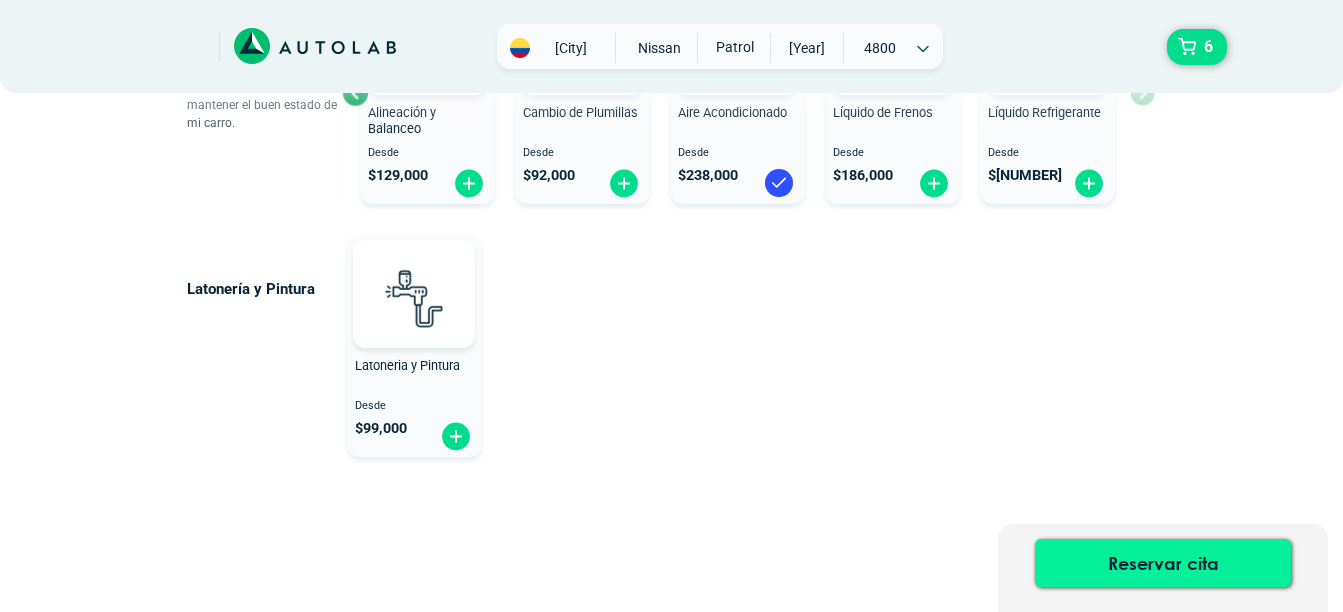 click on "Reservar cita" at bounding box center [1163, 563] 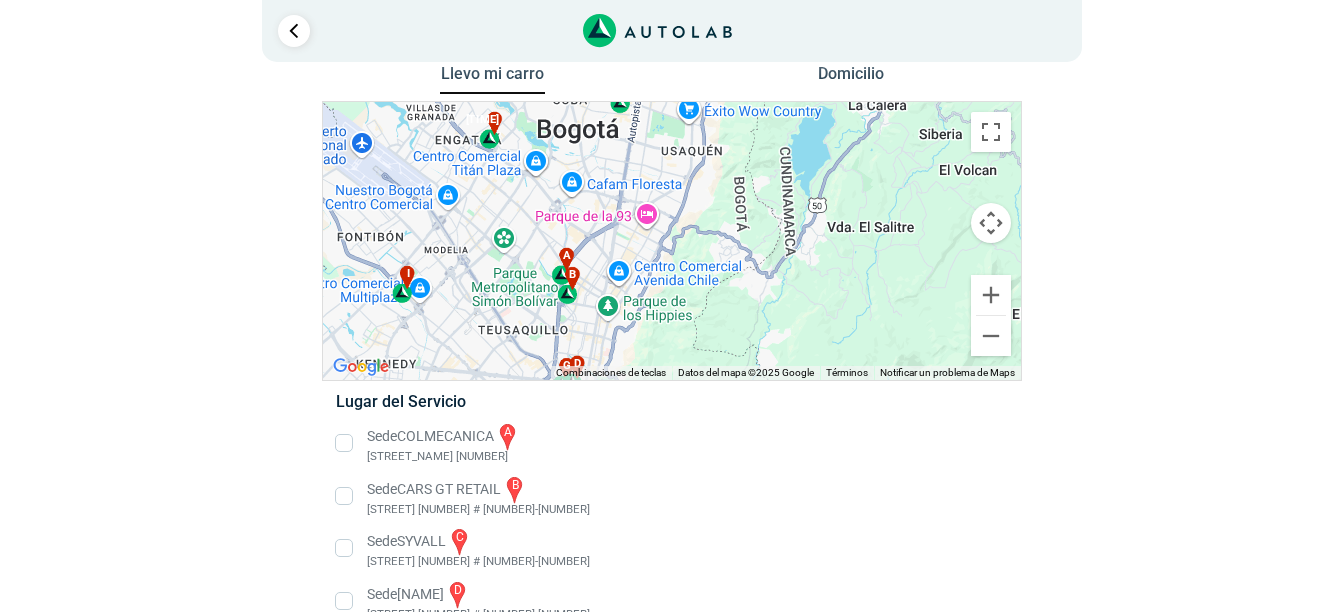 scroll, scrollTop: 0, scrollLeft: 0, axis: both 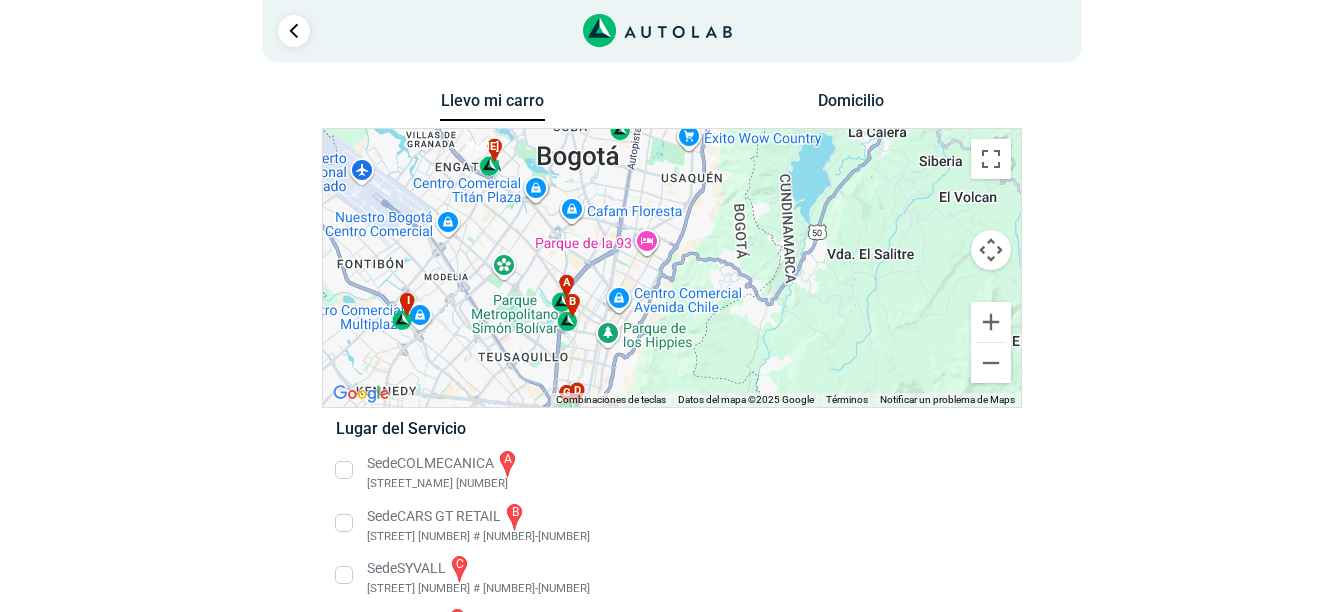 click on "a" at bounding box center (566, 282) 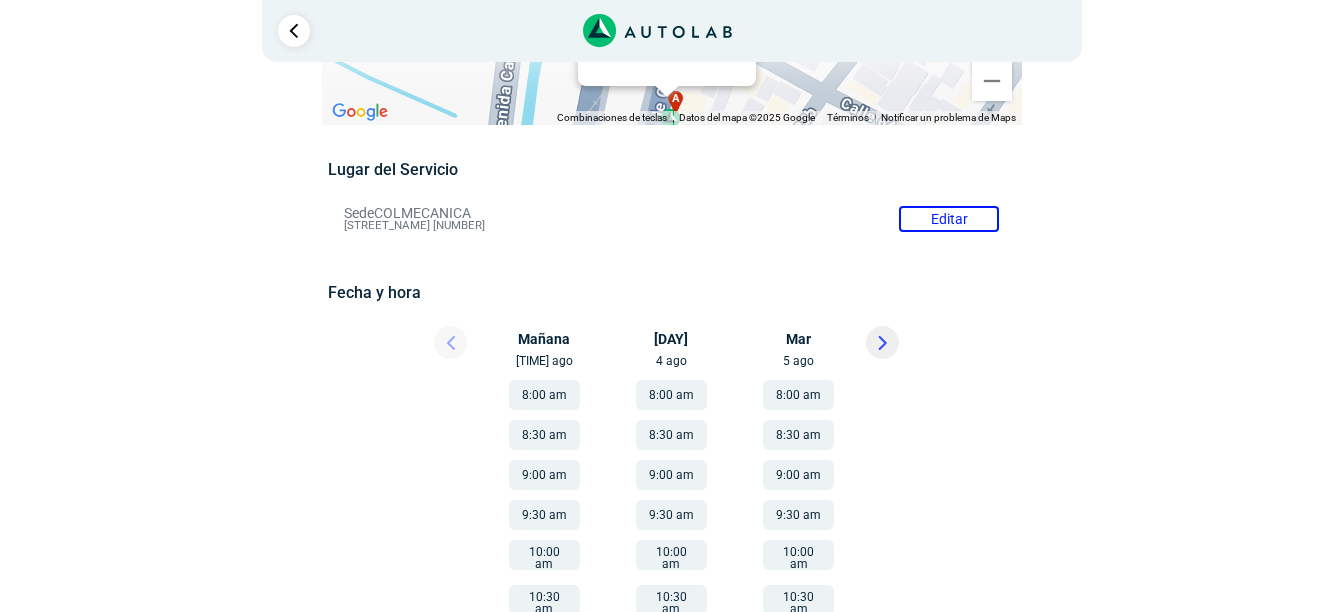 scroll, scrollTop: 105, scrollLeft: 0, axis: vertical 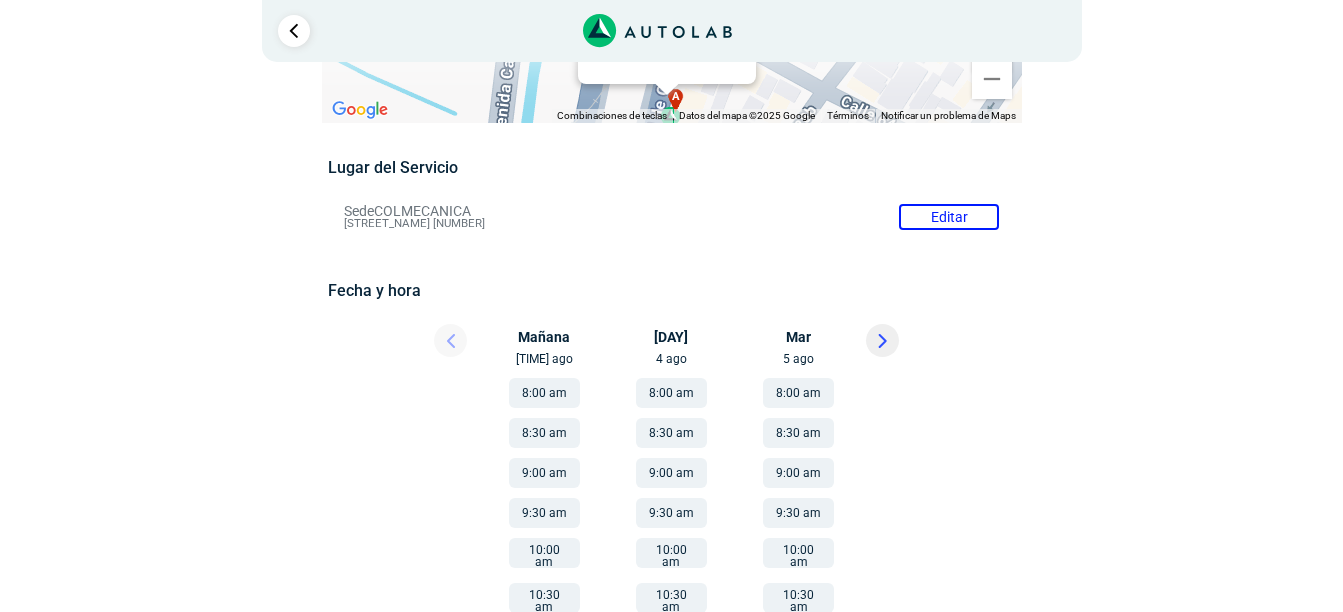click on "8:30 am" at bounding box center (544, 433) 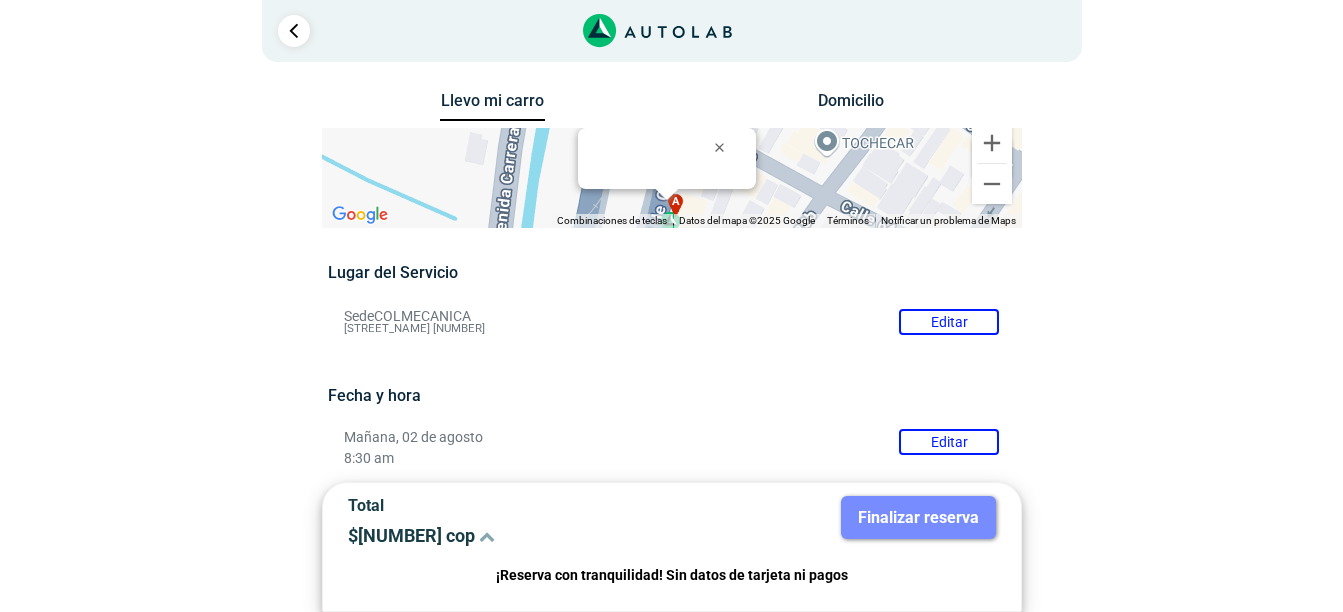 scroll, scrollTop: 475, scrollLeft: 0, axis: vertical 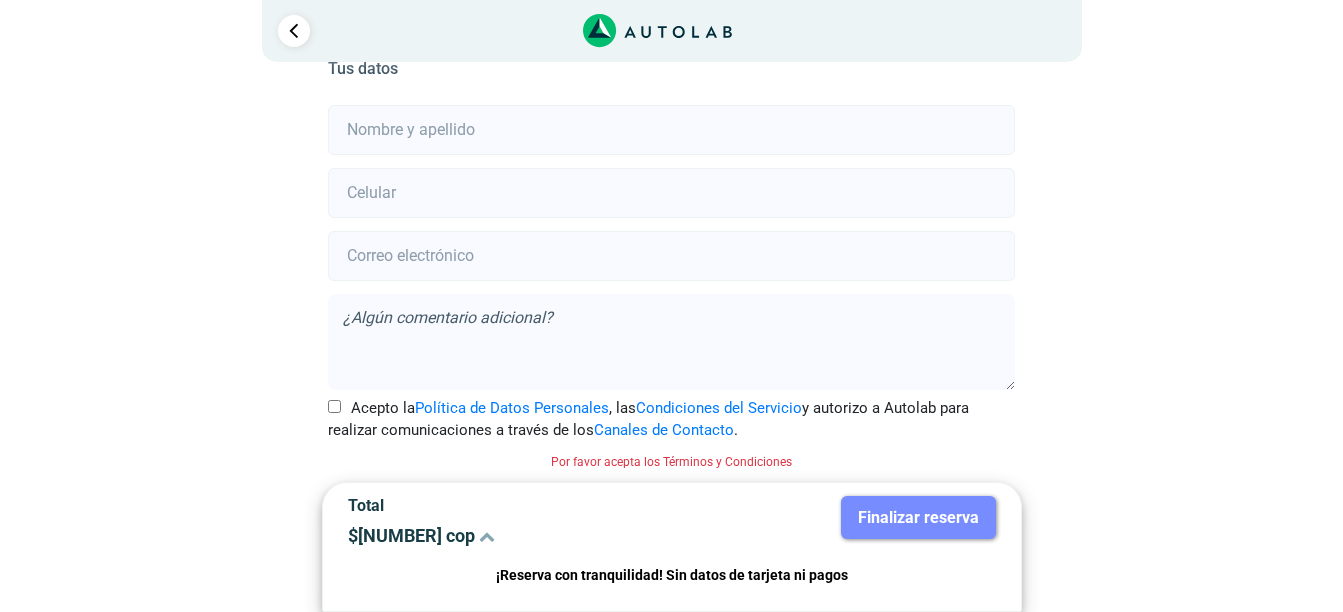 click at bounding box center (487, 536) 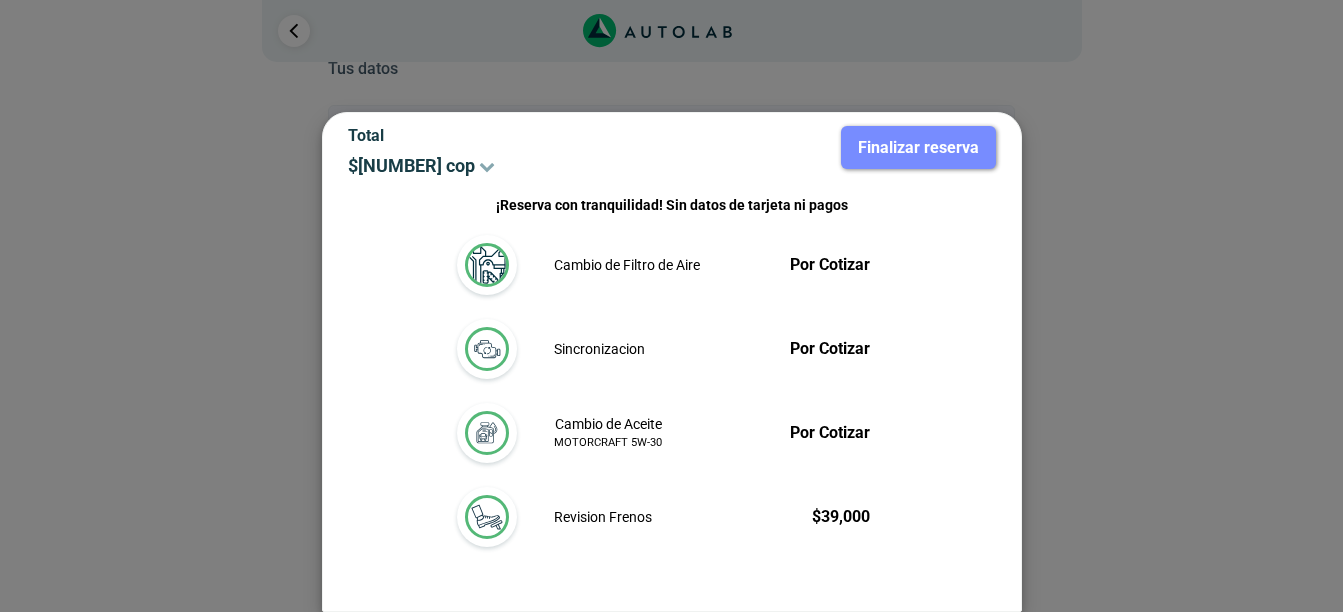 scroll, scrollTop: 174, scrollLeft: 0, axis: vertical 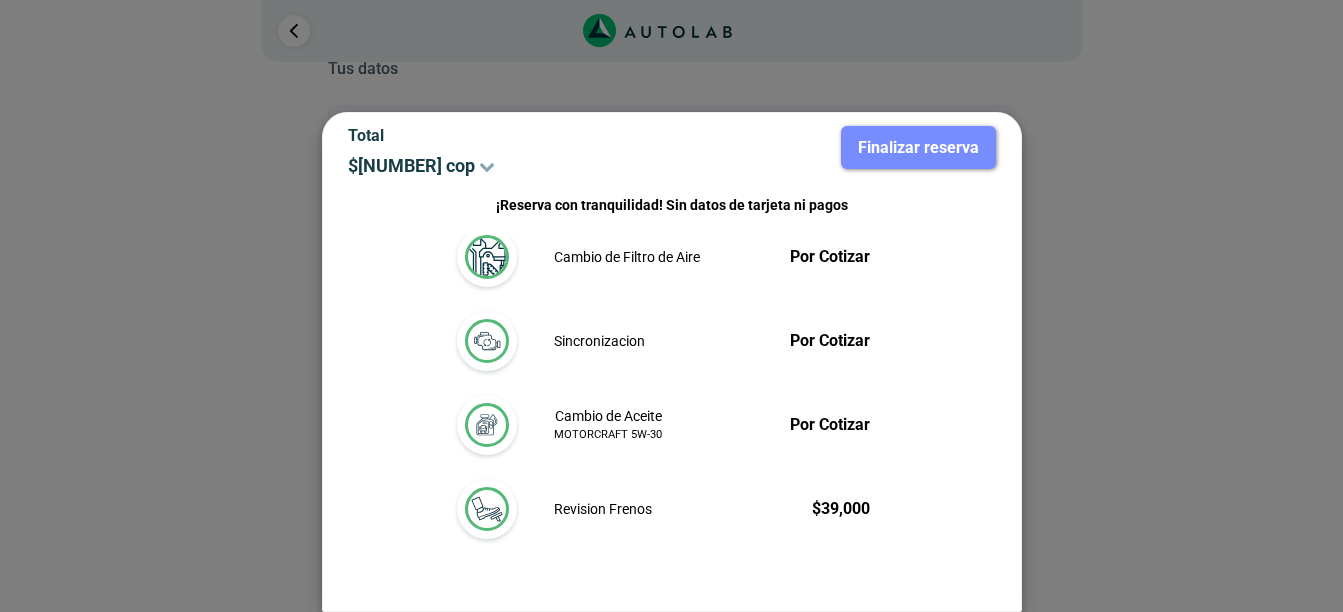 click on "¡Reserva con tranquilidad! Sin datos de tarjeta ni pagos" at bounding box center [672, 205] 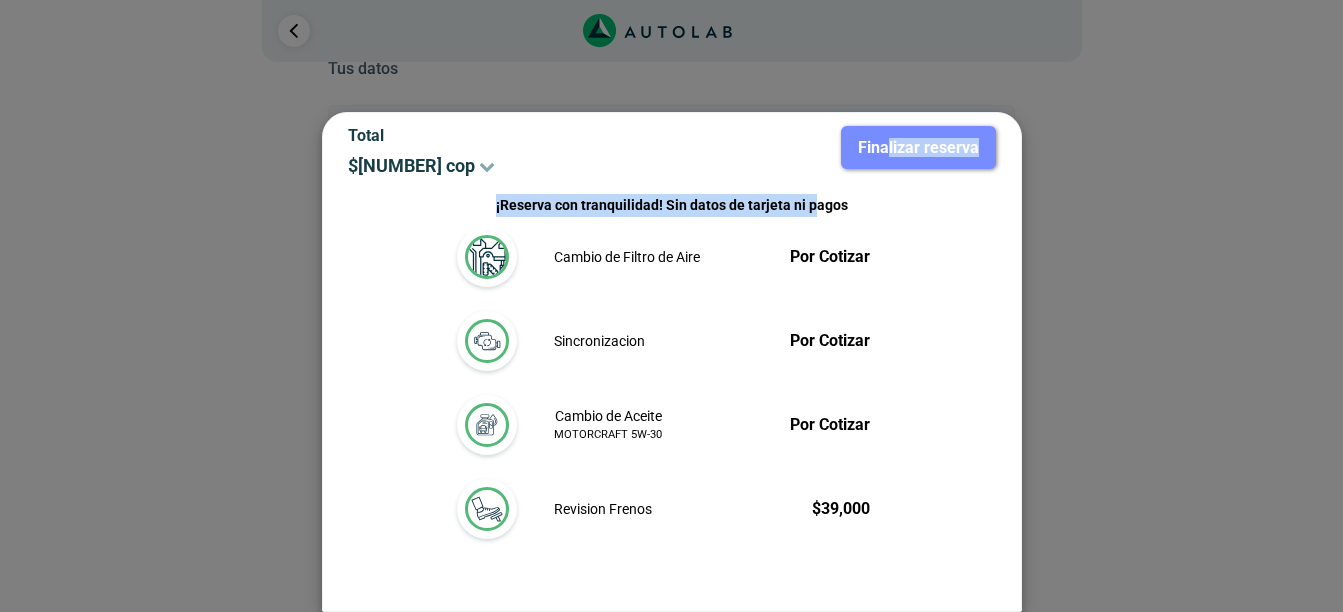click on "Total
$ 277,000   cop
Finalizar reserva
¡Reserva con tranquilidad! Sin datos de tarjeta ni pagos" at bounding box center (672, 171) 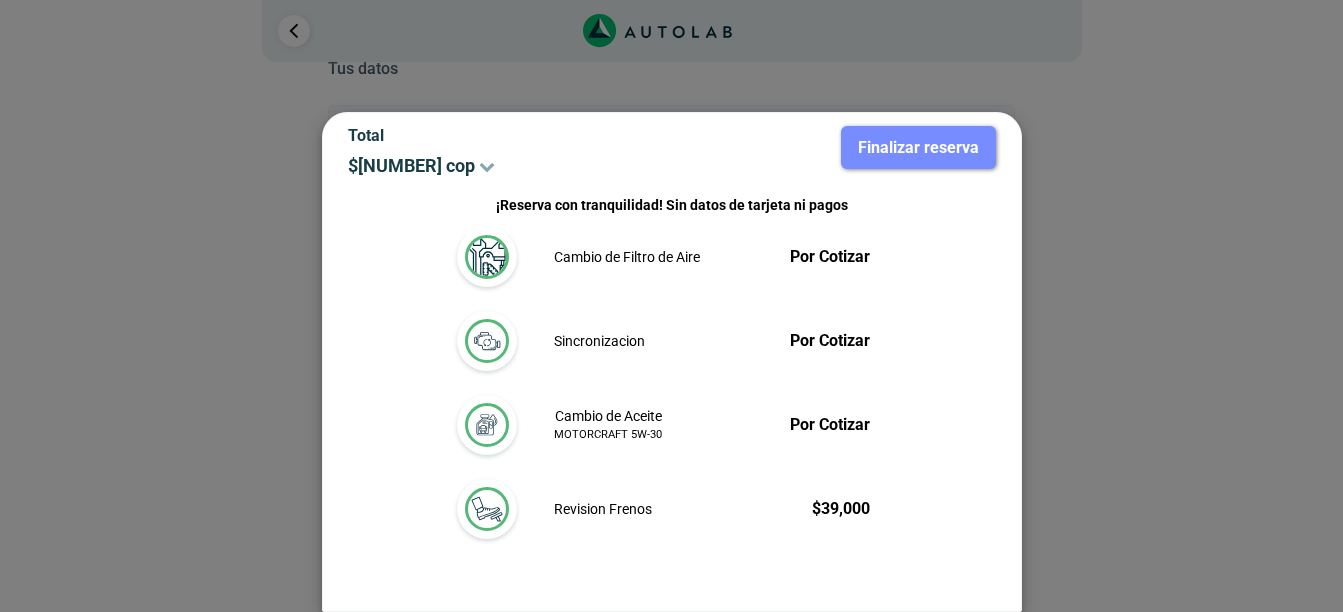 click on "Total
$ 277,000   cop" at bounding box center [502, 159] 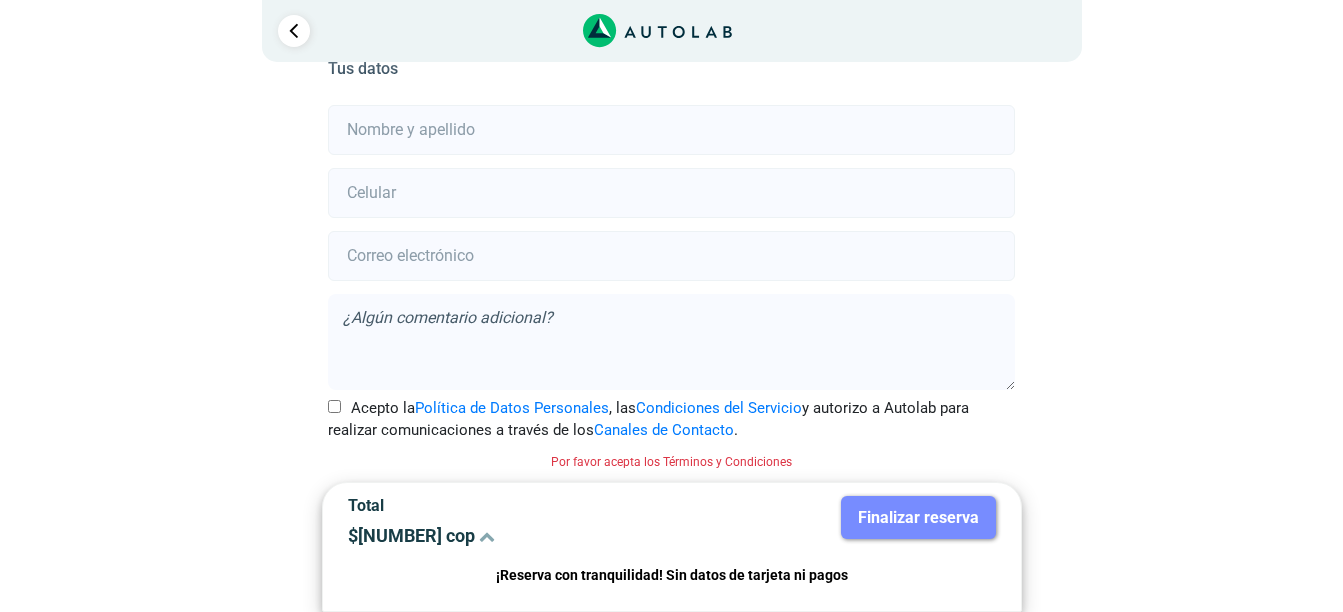 click on "Acepto la  Política de Datos Personales , las  Condiciones del Servicio  y autorizo a Autolab para realizar comunicaciones a través de los  Canales de Contacto ." at bounding box center [334, 406] 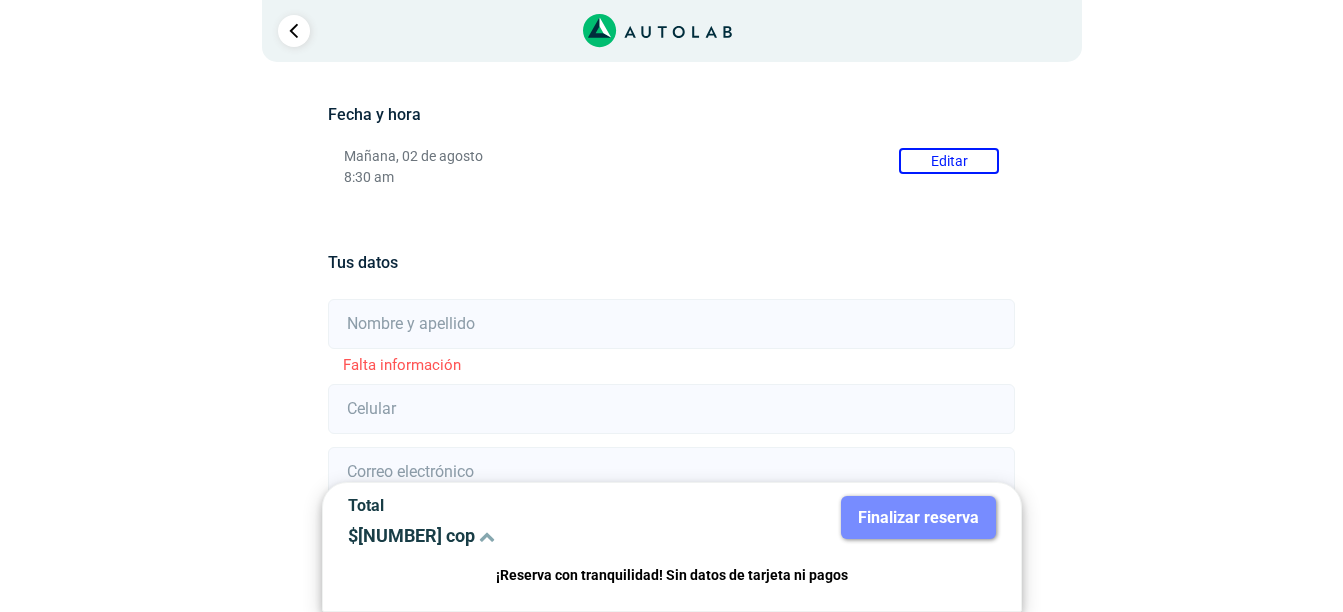 scroll, scrollTop: 280, scrollLeft: 0, axis: vertical 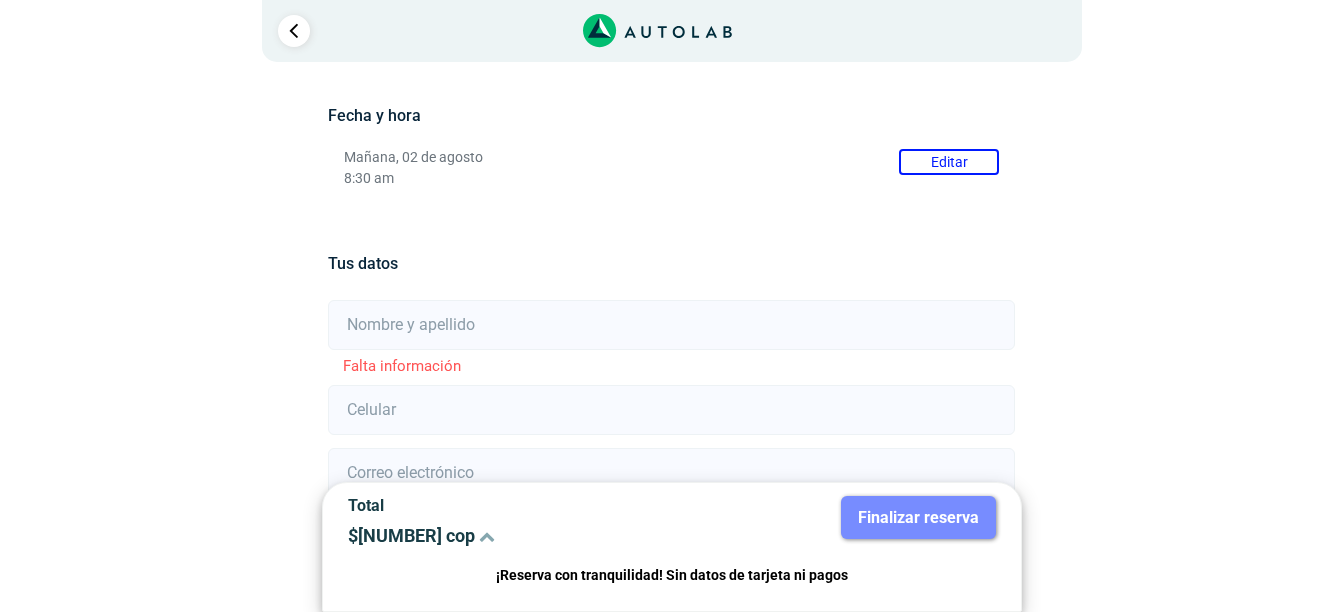 click at bounding box center (671, 325) 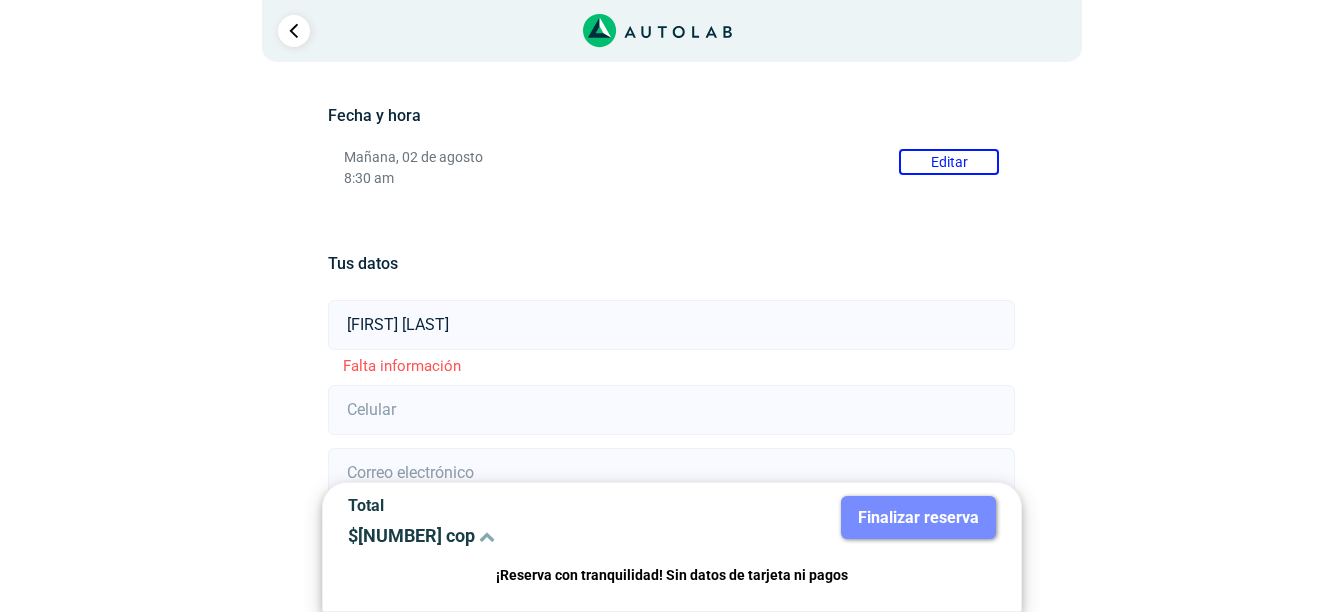 type on "[PHONE]" 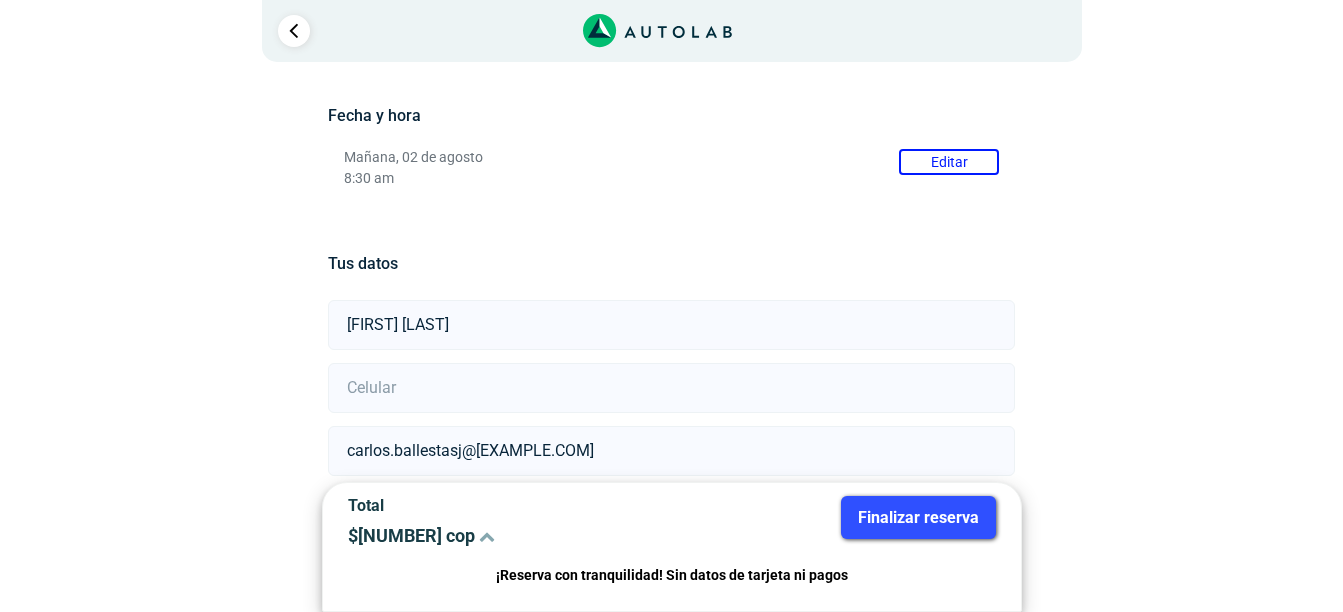 type on "[FIRST] [MIDDLE] [LAST]" 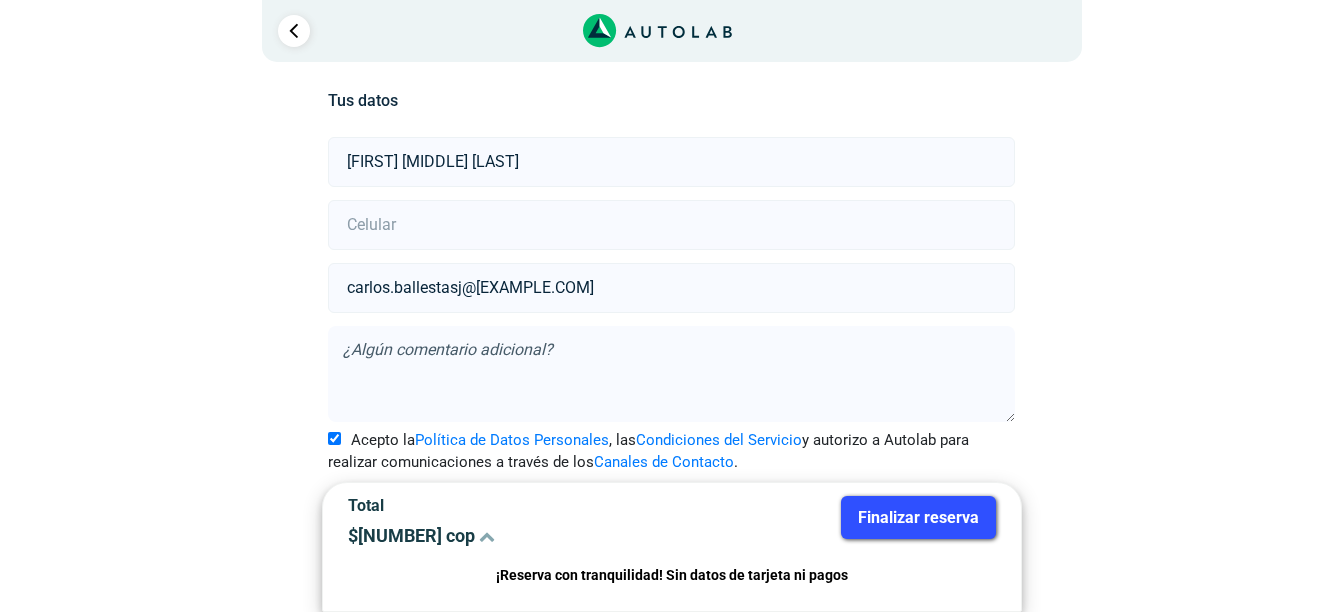scroll, scrollTop: 449, scrollLeft: 0, axis: vertical 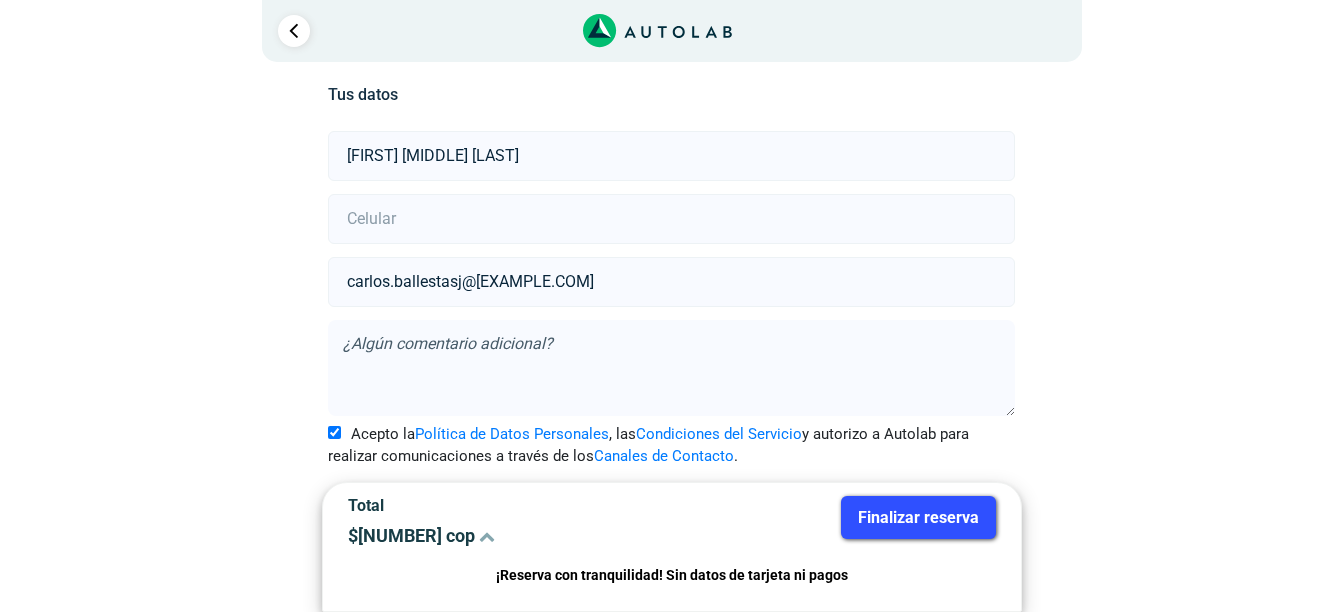 click on "Finalizar reserva" at bounding box center (918, 517) 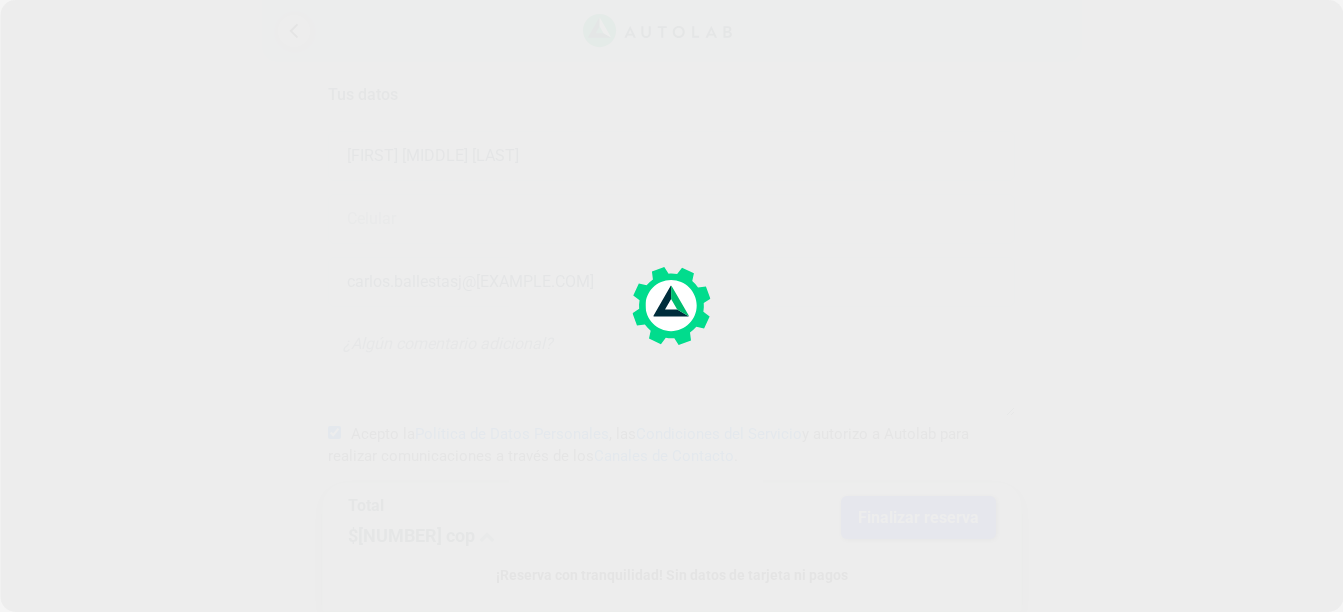 scroll, scrollTop: 0, scrollLeft: 0, axis: both 